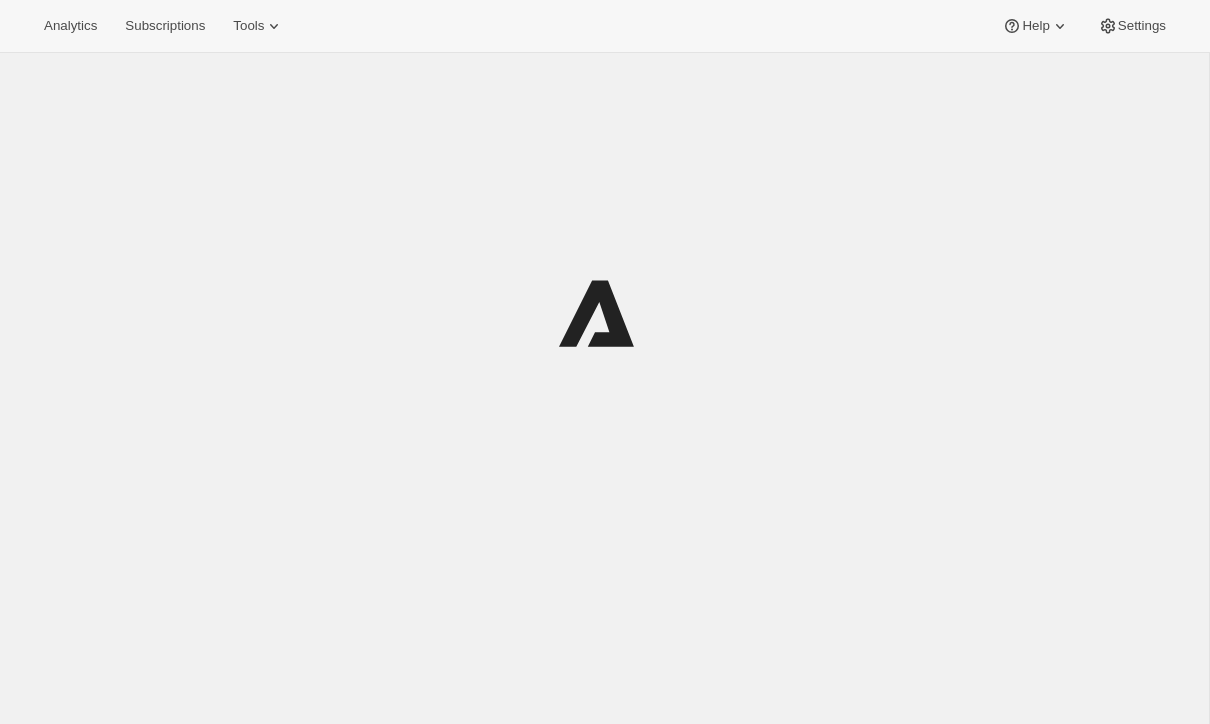 scroll, scrollTop: 0, scrollLeft: 0, axis: both 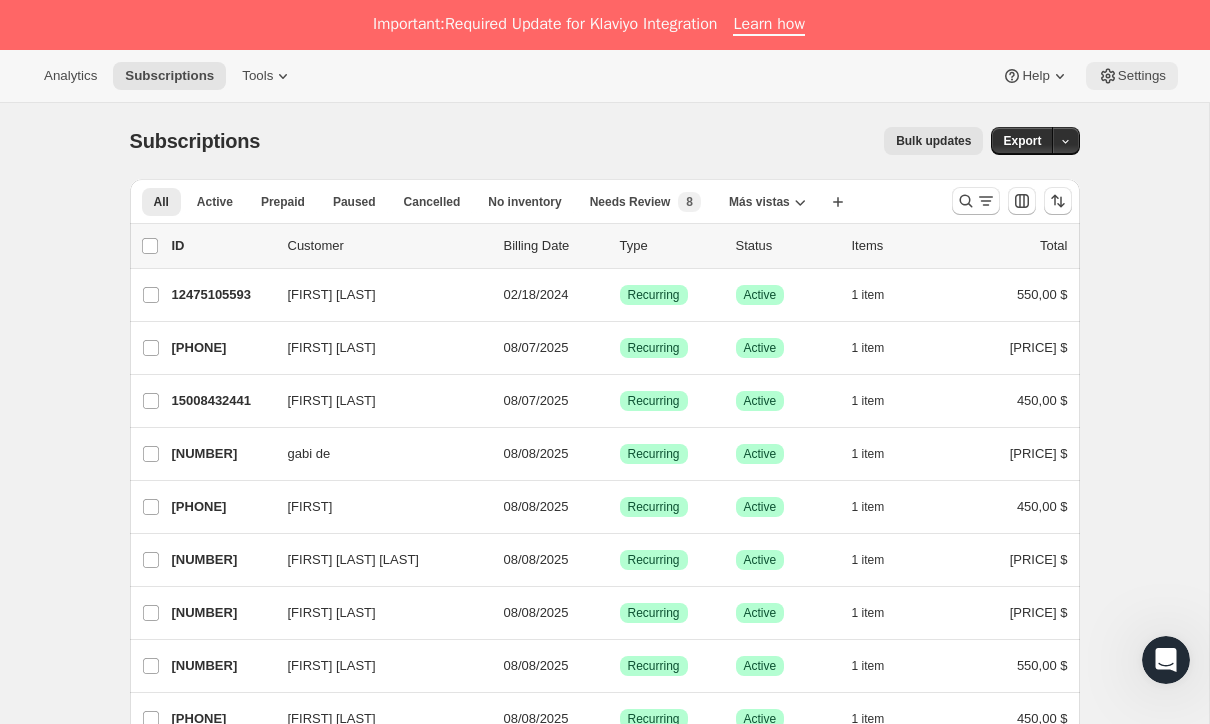 click on "Settings" at bounding box center (1142, 76) 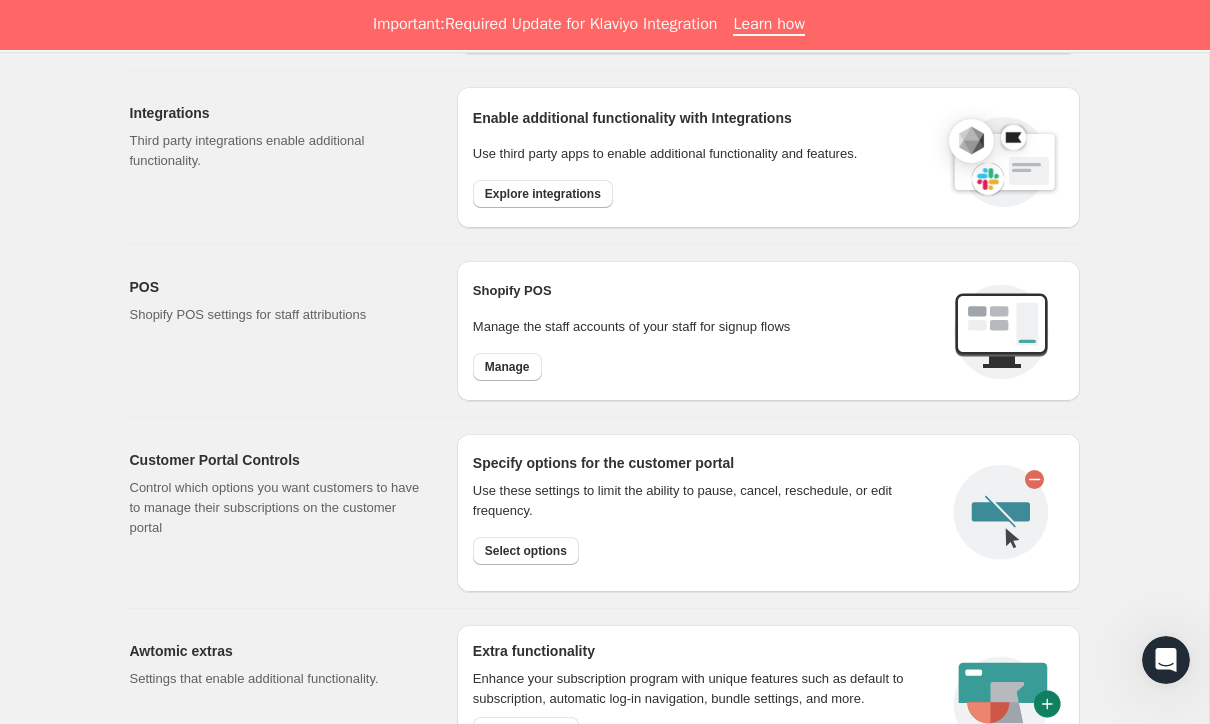 scroll, scrollTop: 708, scrollLeft: 0, axis: vertical 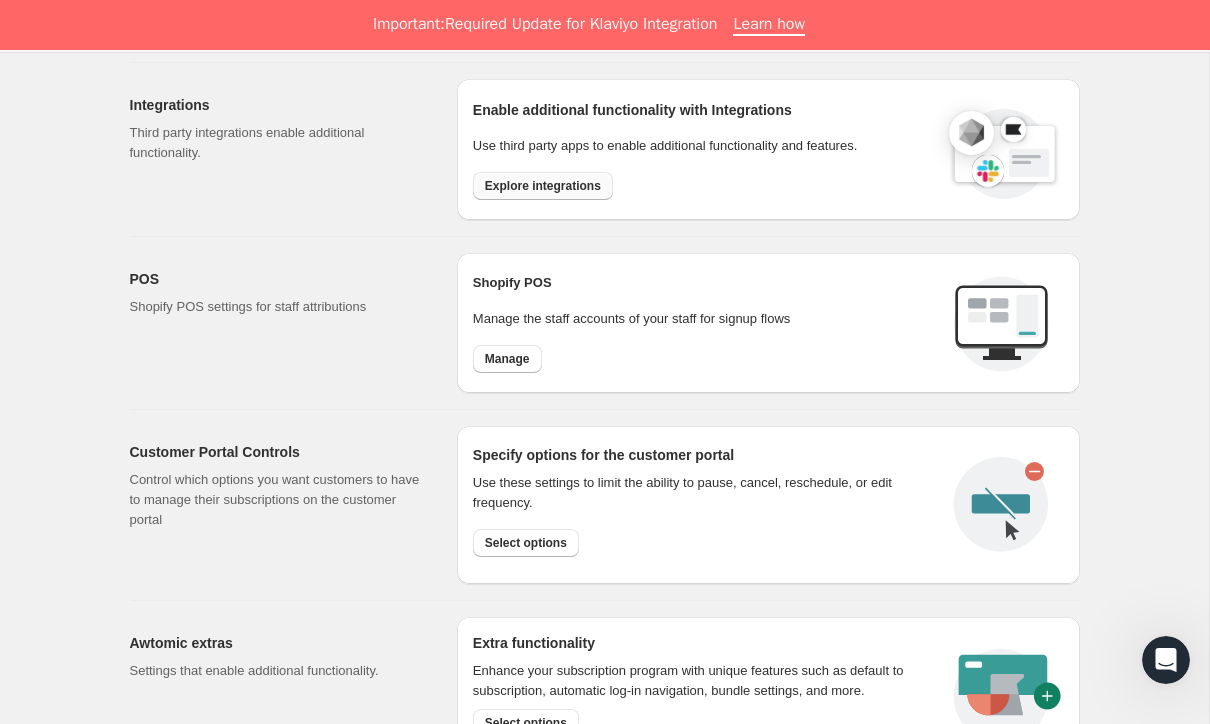 type 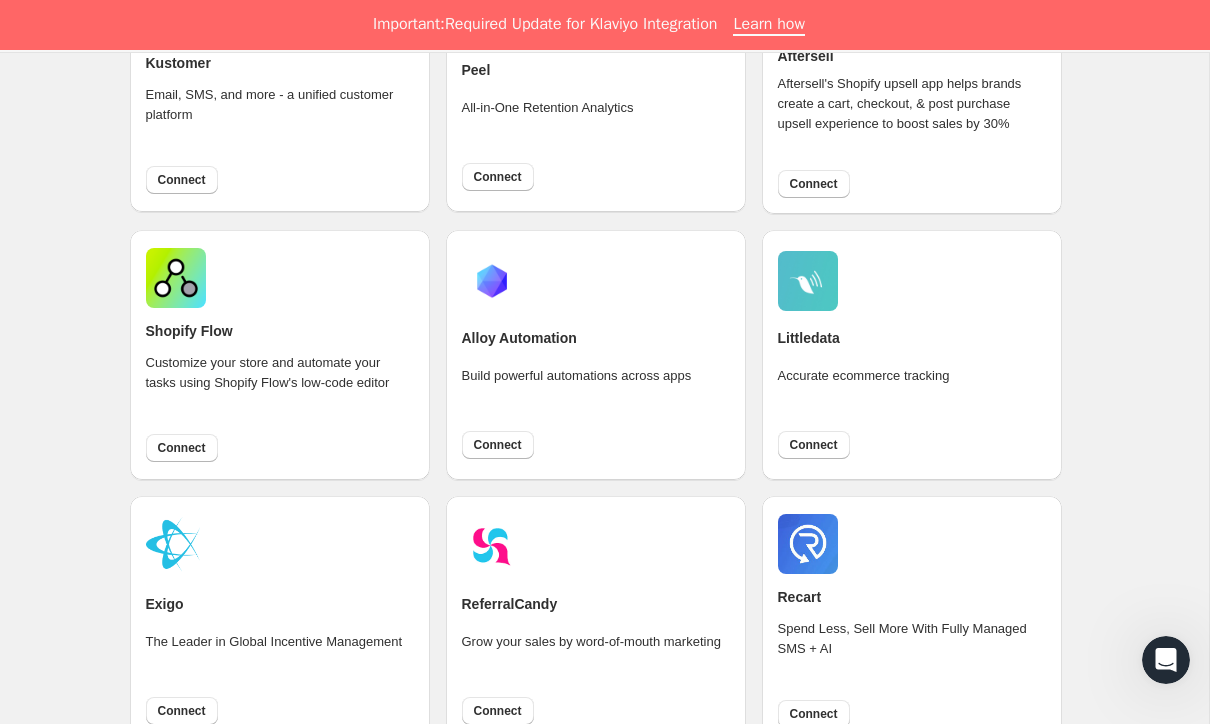 scroll, scrollTop: 0, scrollLeft: 0, axis: both 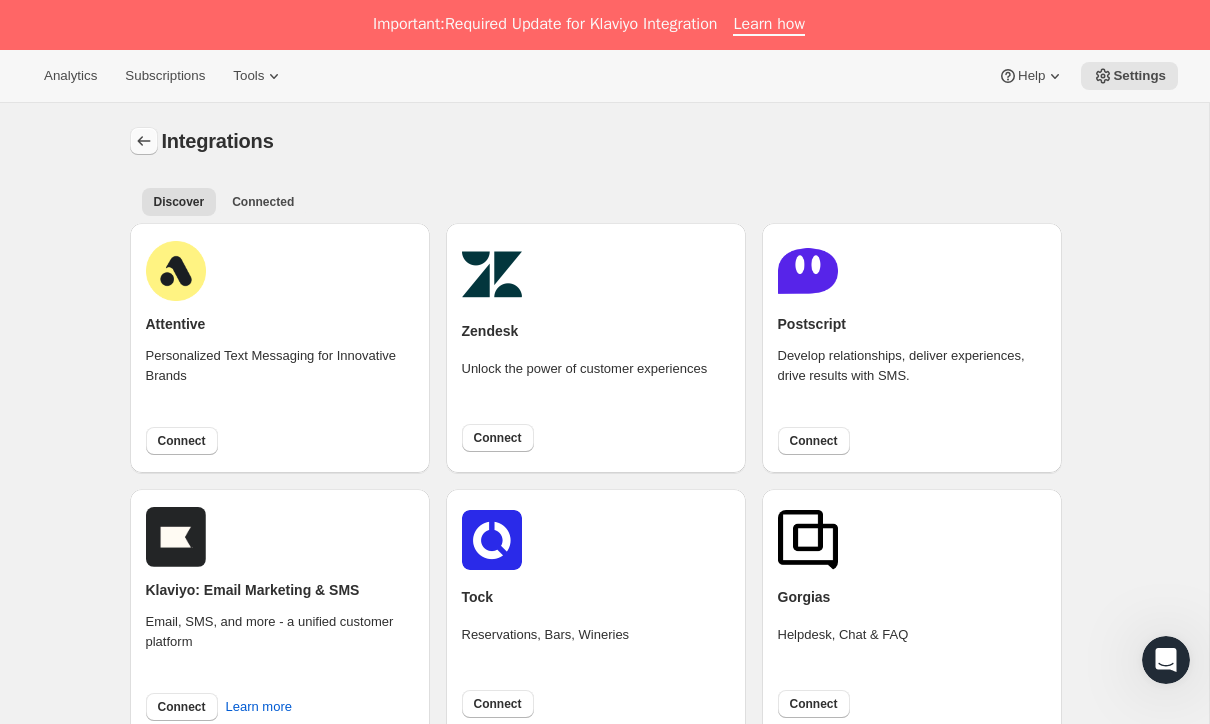 click 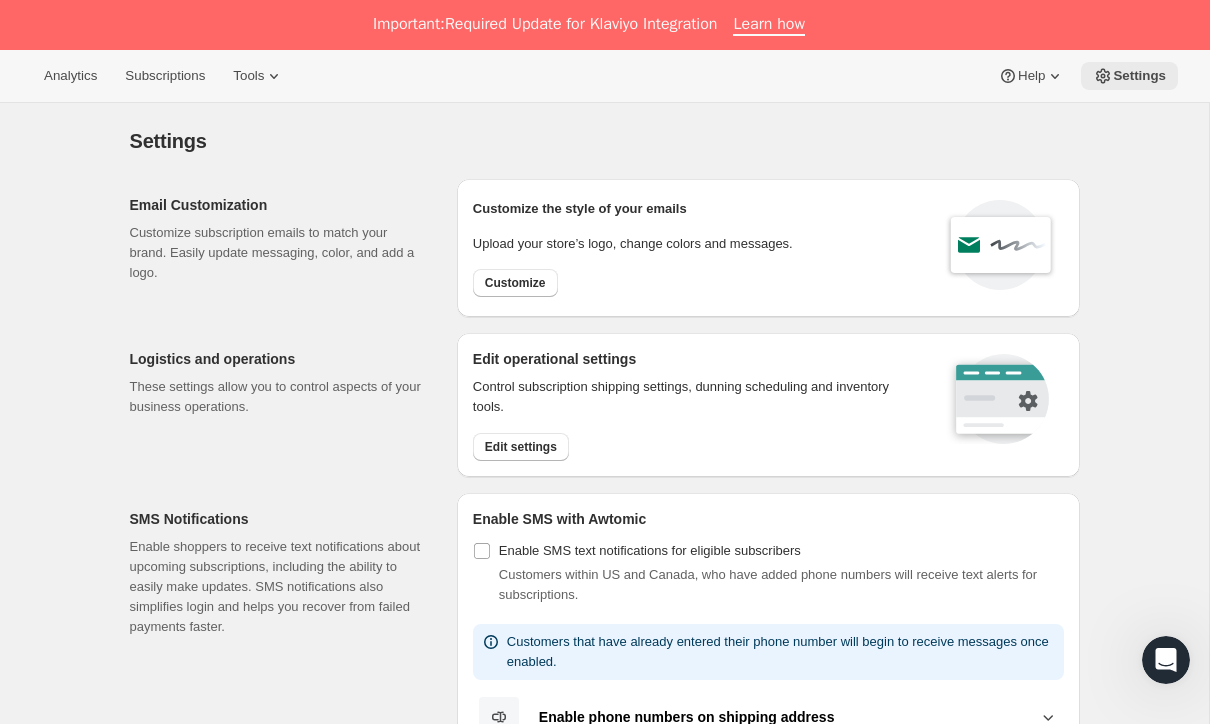 click on "Settings" at bounding box center (1139, 76) 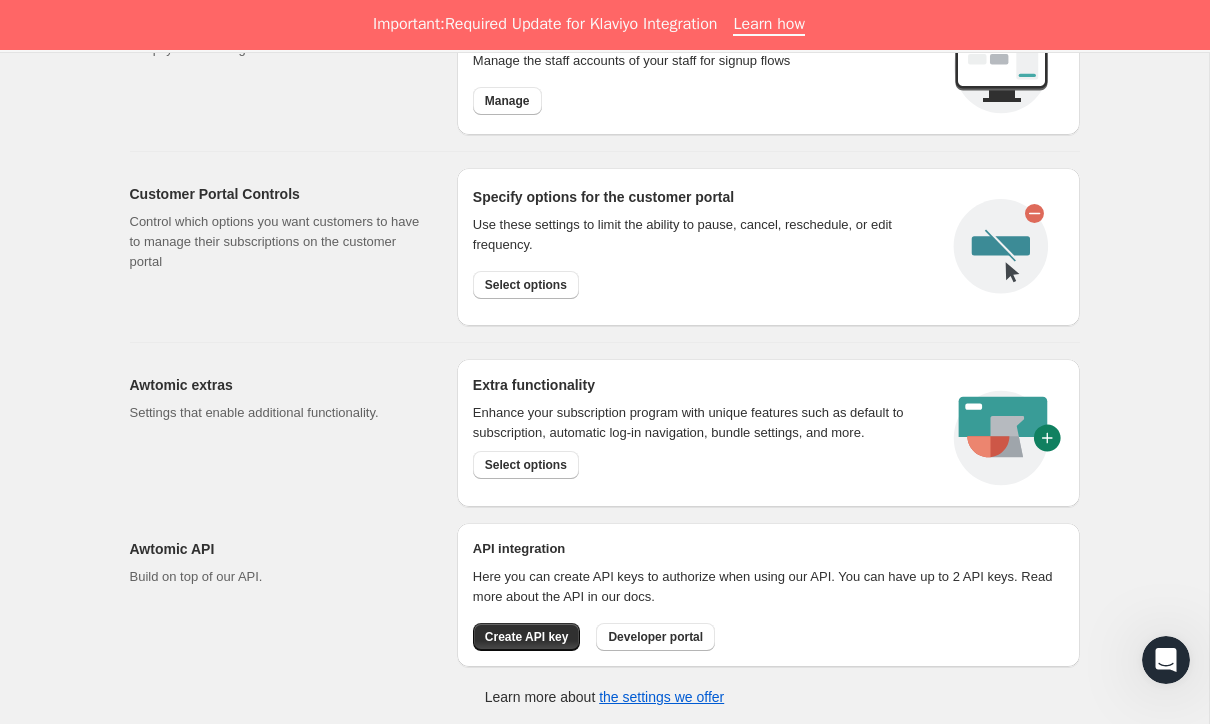 scroll, scrollTop: 0, scrollLeft: 0, axis: both 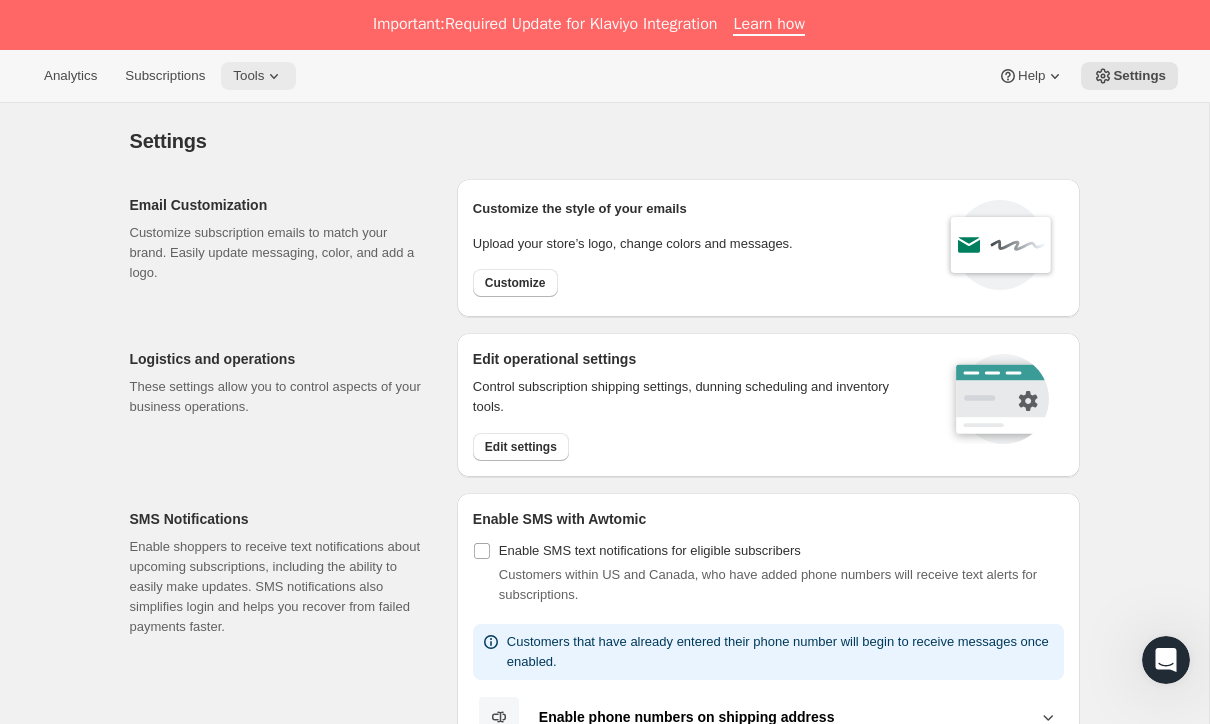 click on "Tools" at bounding box center [248, 76] 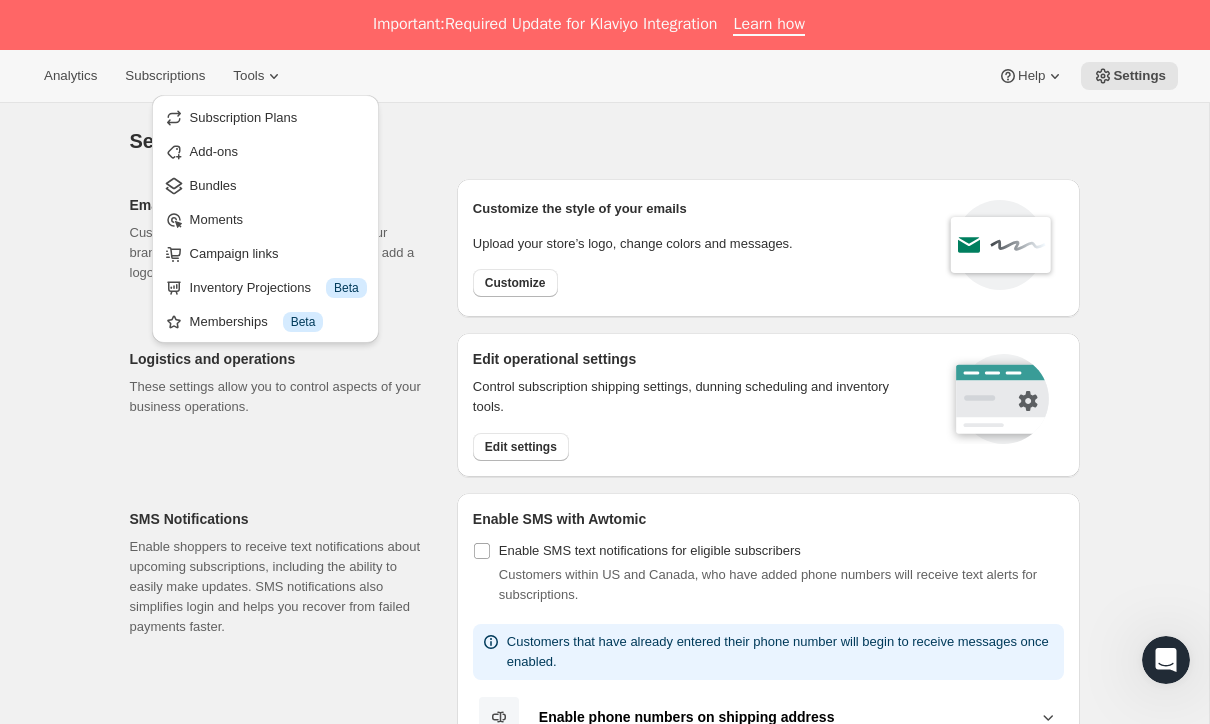 click on "Settings" at bounding box center [605, 141] 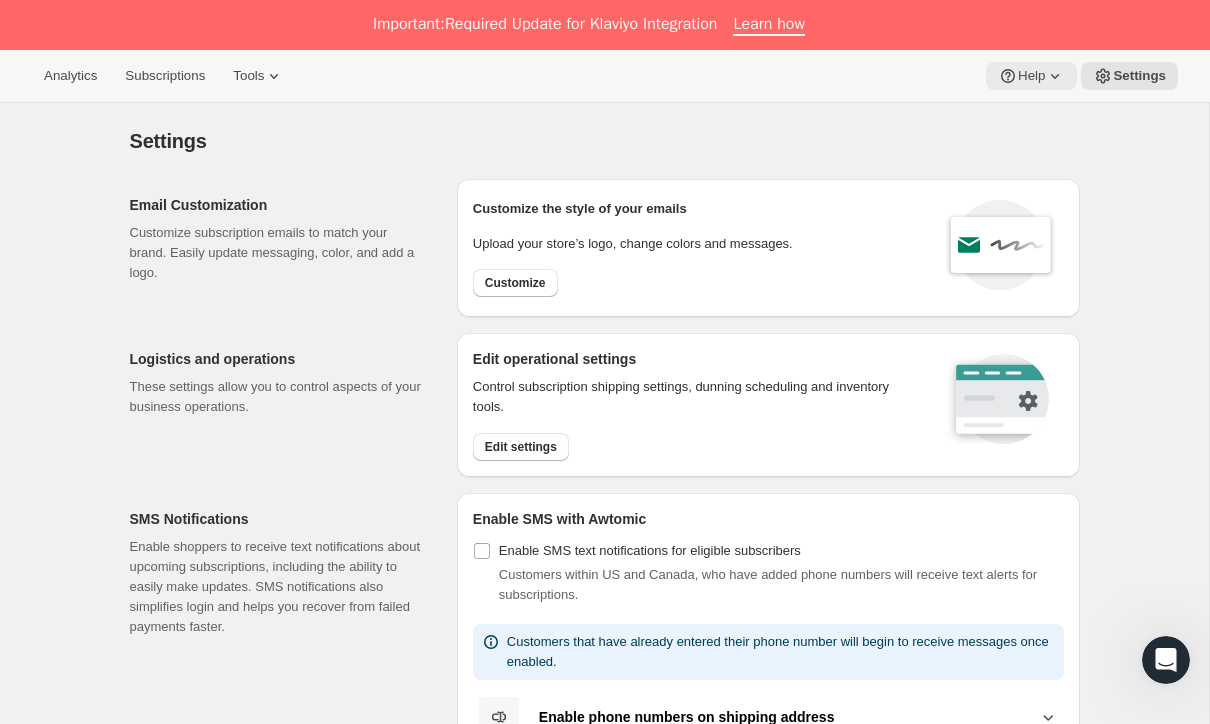 click 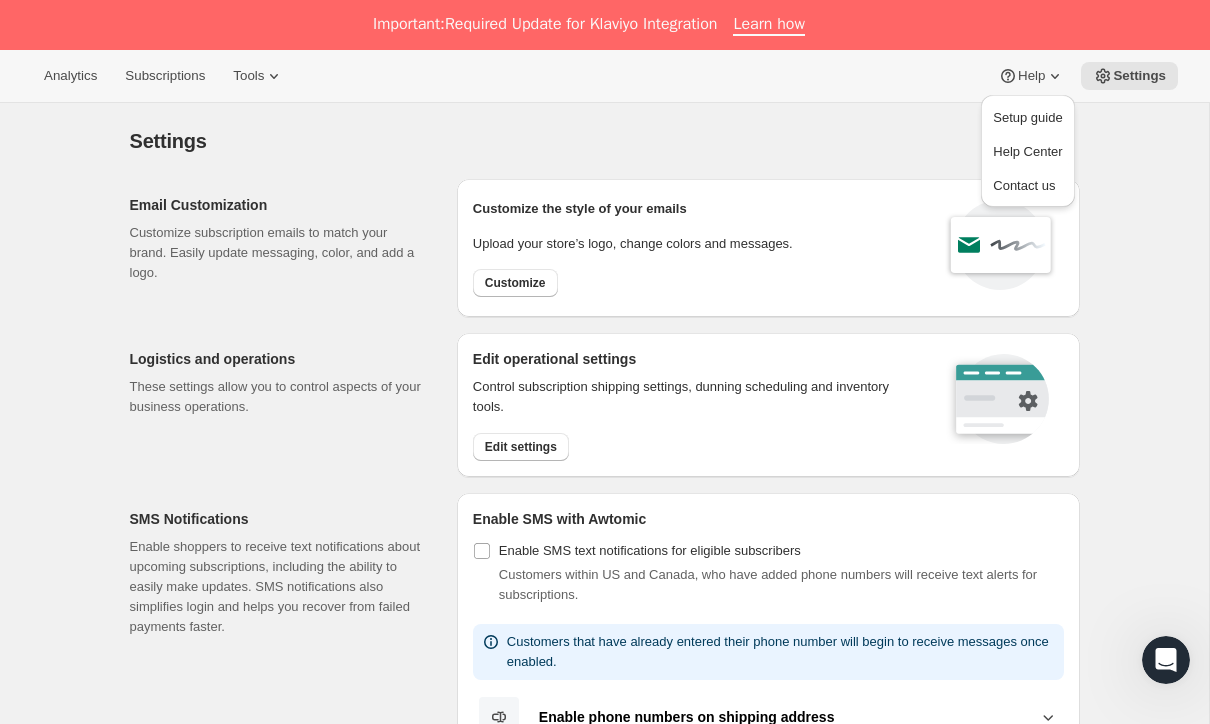 click on "Settings. Esta página está lista Settings Email Customization Customize subscription emails to match your brand. Easily update messaging, color, and add a logo. Customize the style of your emails Upload your store’s logo, change colors and messages. Customize Logistics and operations These settings allow you to control aspects of your business operations. Edit operational settings Control subscription shipping settings, dunning scheduling and inventory tools. Edit settings SMS Notifications Enable shoppers to receive text notifications about upcoming subscriptions, including the ability to easily make updates. SMS notifications also simplifies login and helps you recover from failed payments faster. Enable SMS with Awtomic Enable SMS text notifications for eligible subscribers Customers within [STATE] and [STATE], who have added phone numbers will receive text alerts for subscriptions. Customers that have already entered their phone number will begin to receive messages once enabled. Go to  Settings > Checkout" at bounding box center (604, 898) 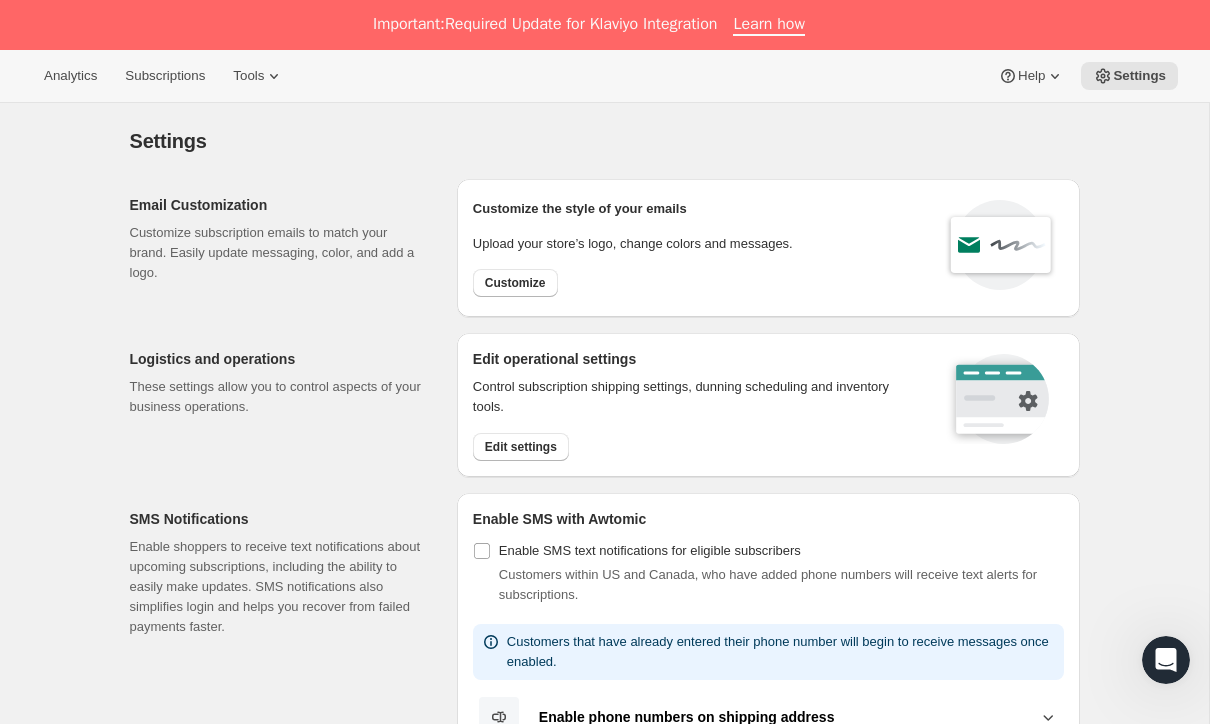click 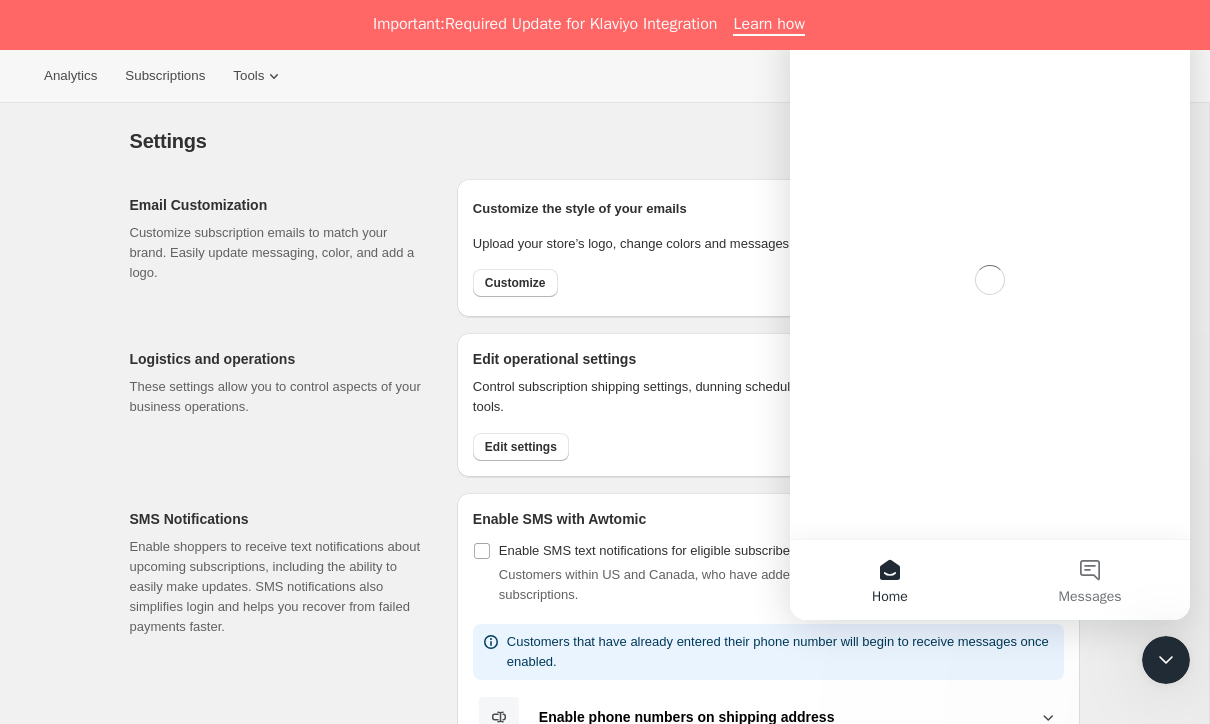 scroll, scrollTop: 0, scrollLeft: 0, axis: both 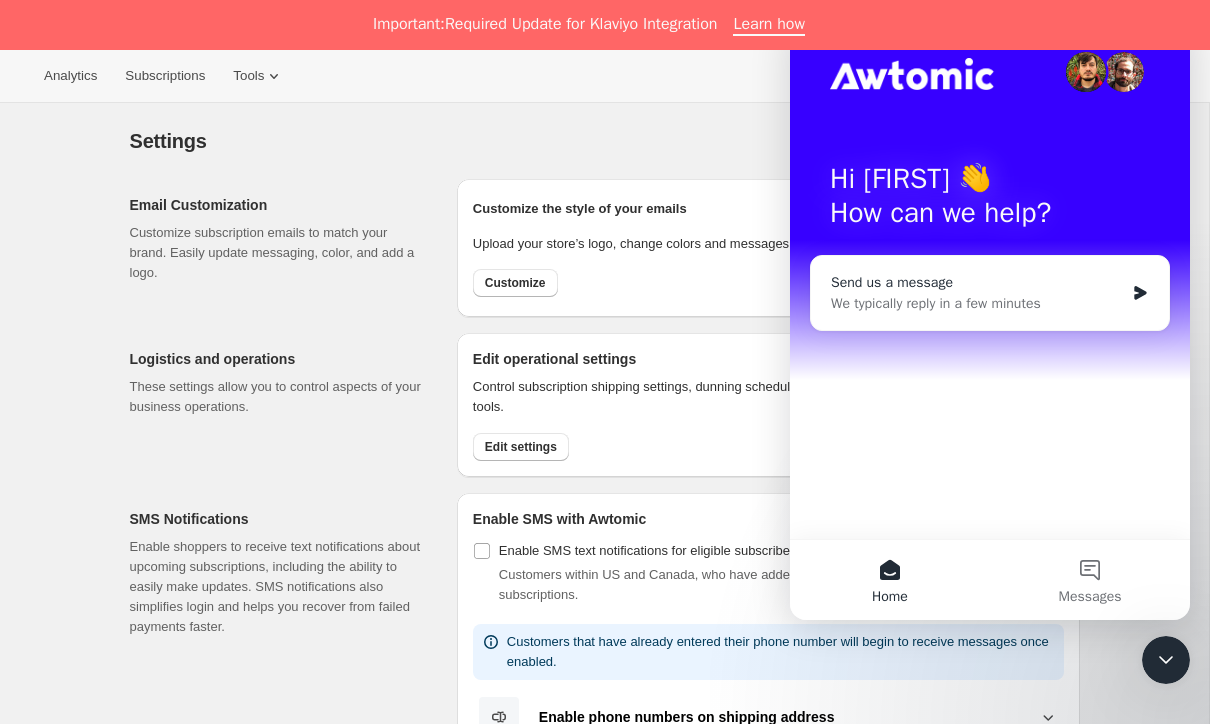 click on "Send us a message" at bounding box center [977, 282] 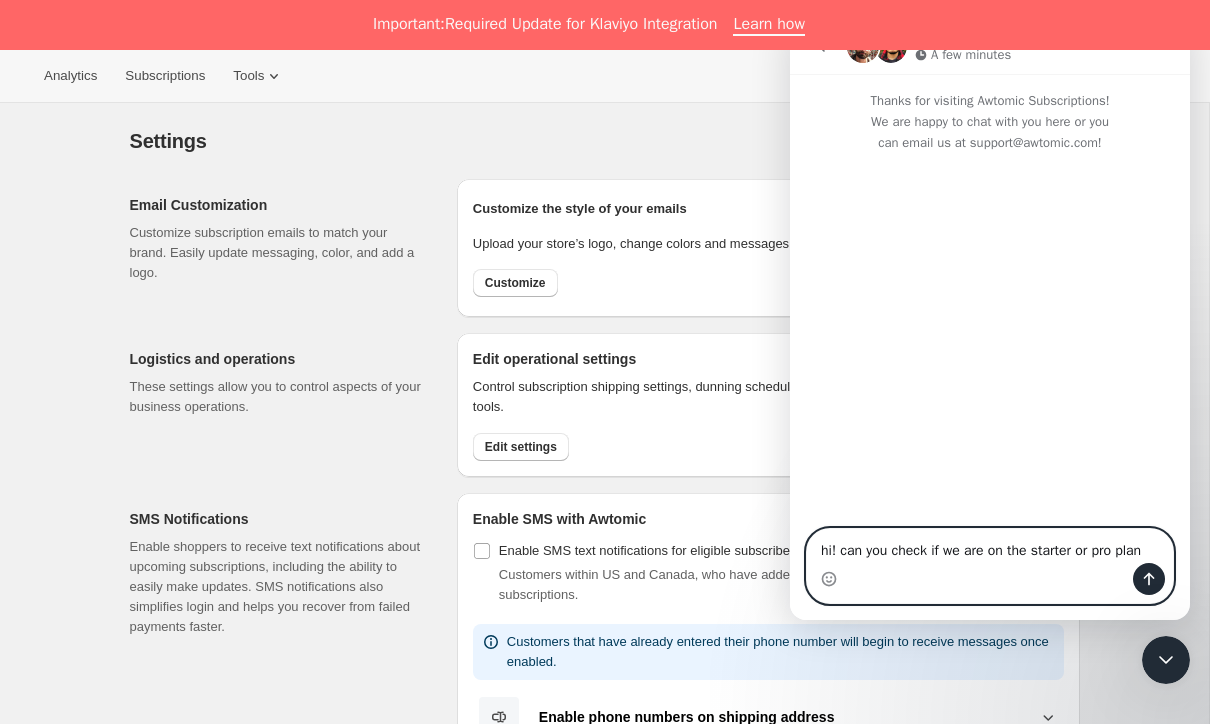 type on "hi! can you check if we are on the starter or pro plan?" 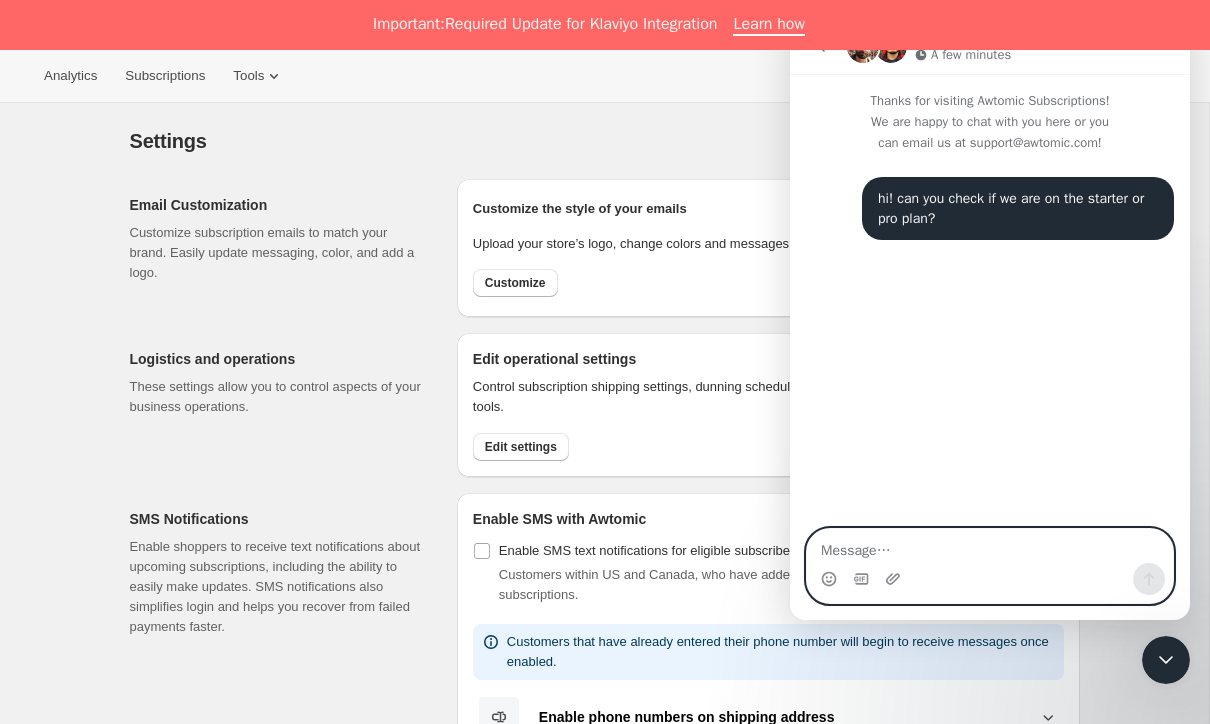 type 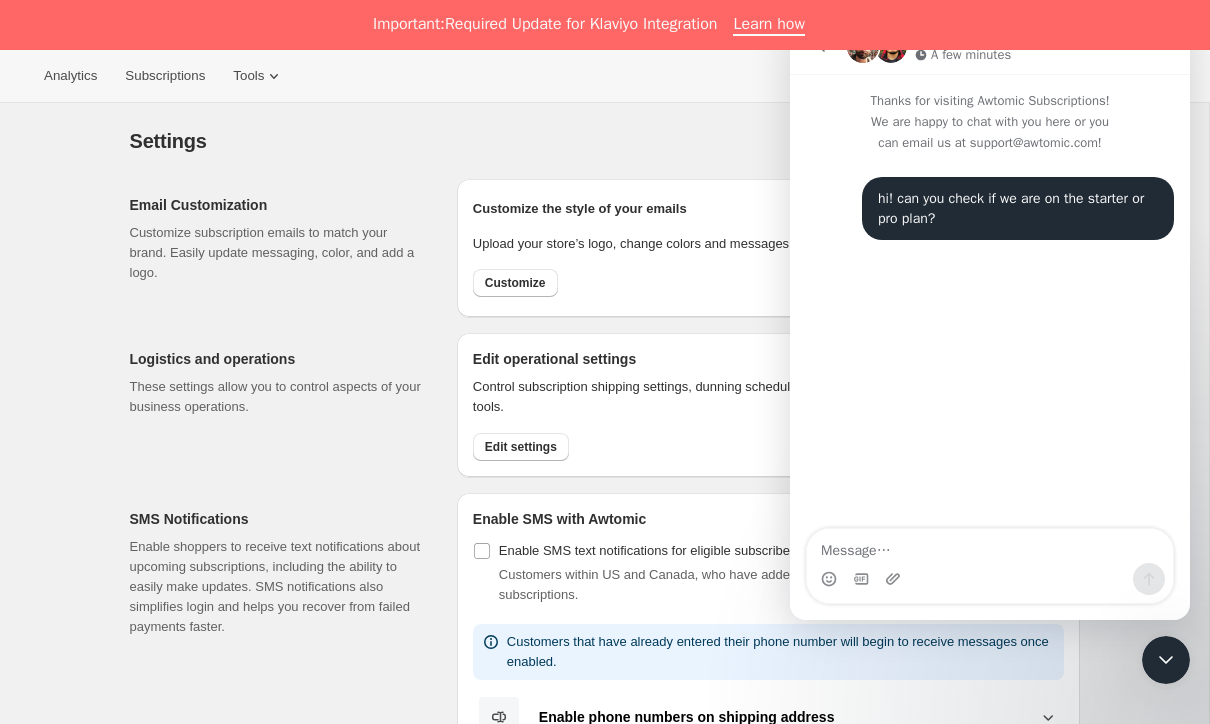 click on "Email Customization Customize subscription emails to match your brand. Easily update messaging, color, and add a logo." at bounding box center (285, 248) 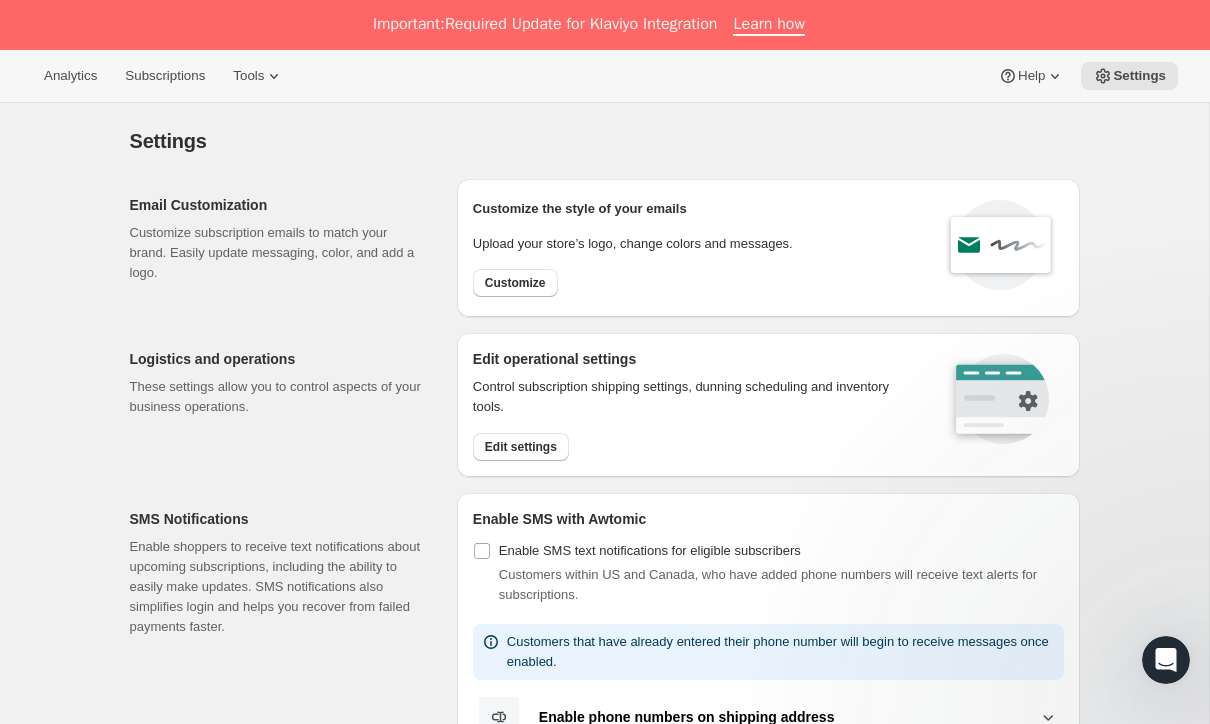 scroll, scrollTop: 0, scrollLeft: 0, axis: both 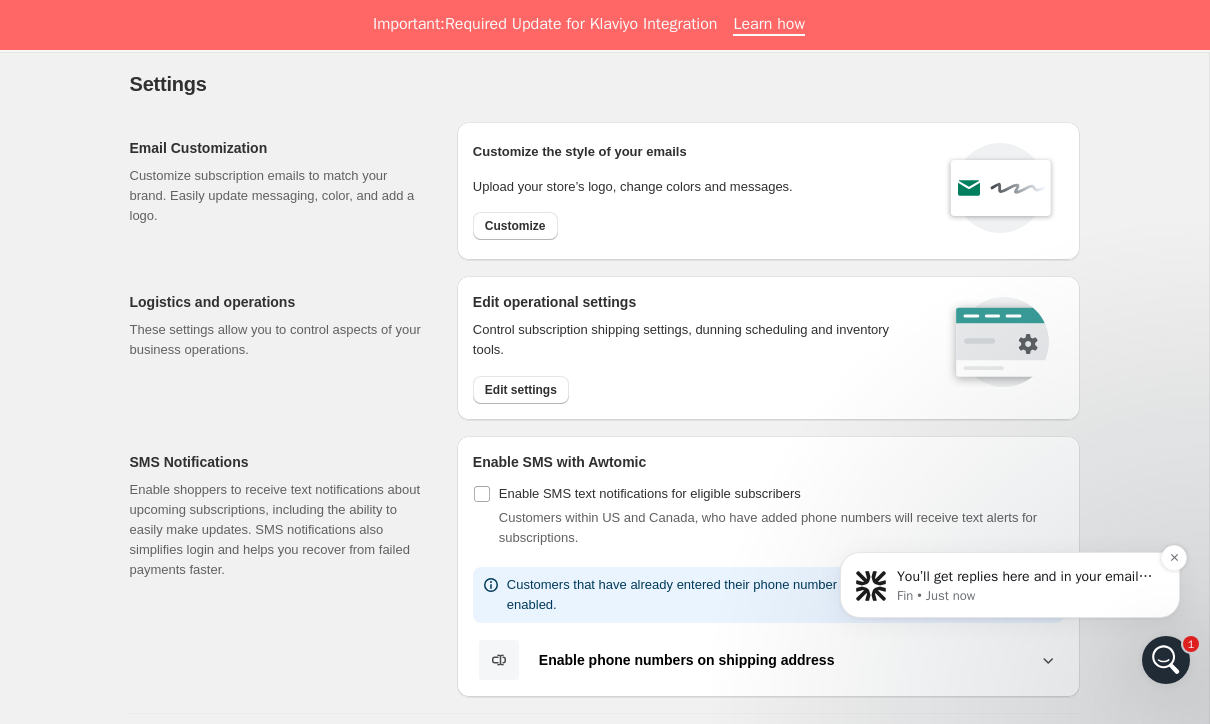 click on "You’ll get replies here and in your email: ✉️ [EMAIL] Our usual reply time 🕒 A few minutes Fin • Just now" at bounding box center [1010, 585] 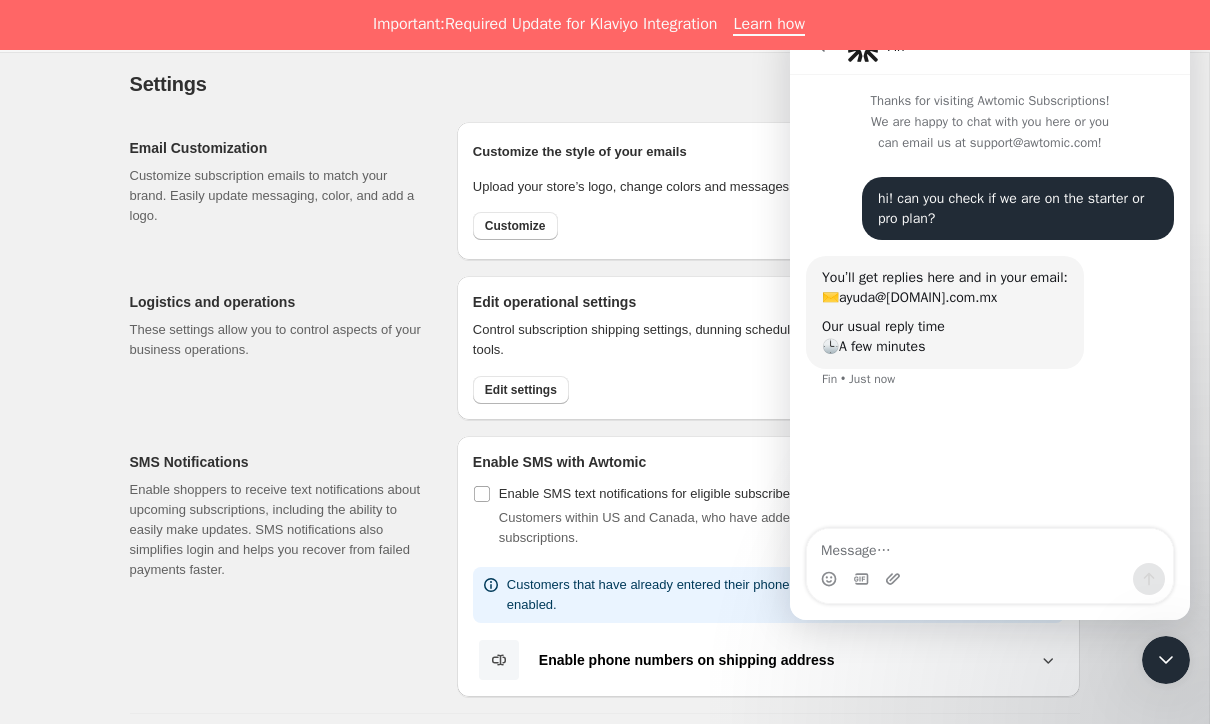 click 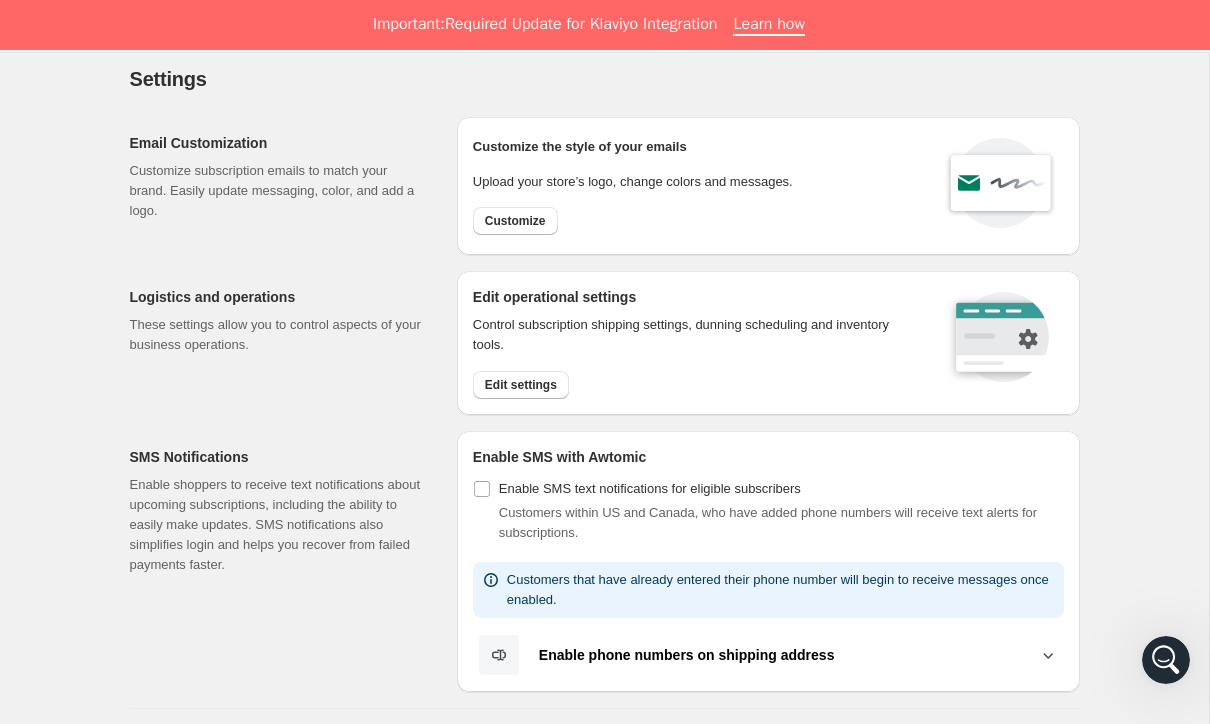 scroll, scrollTop: 966, scrollLeft: 0, axis: vertical 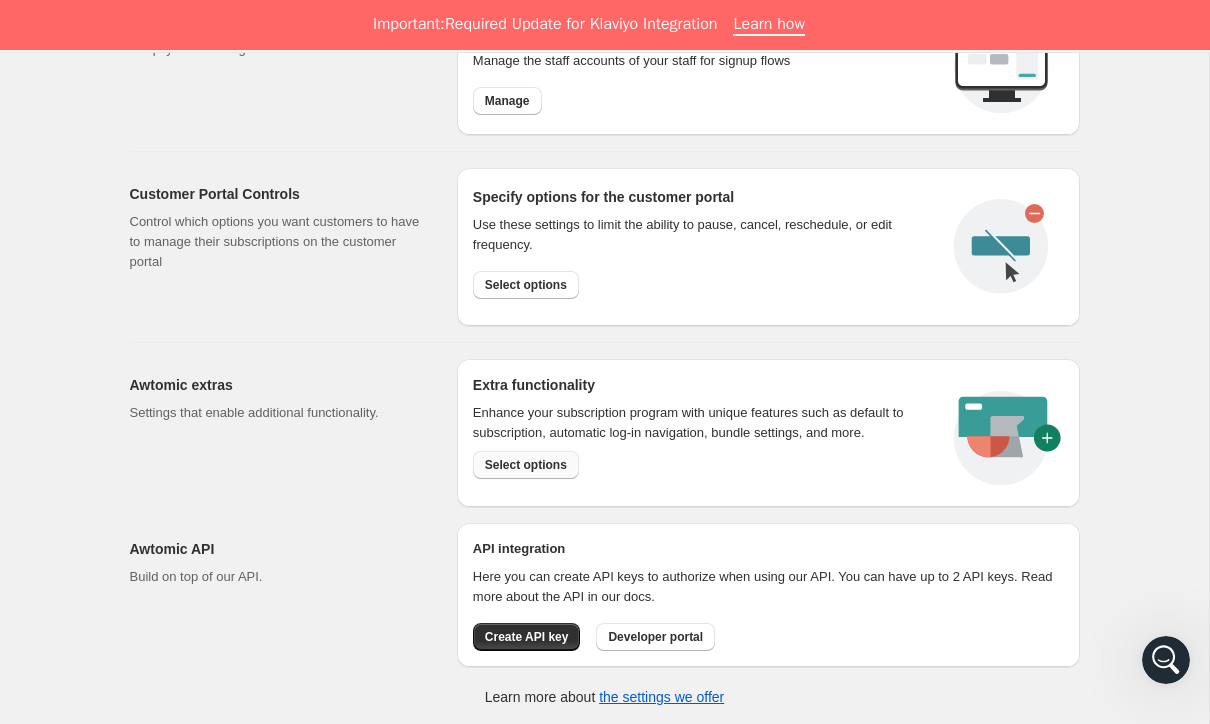click on "Select options" at bounding box center (526, 465) 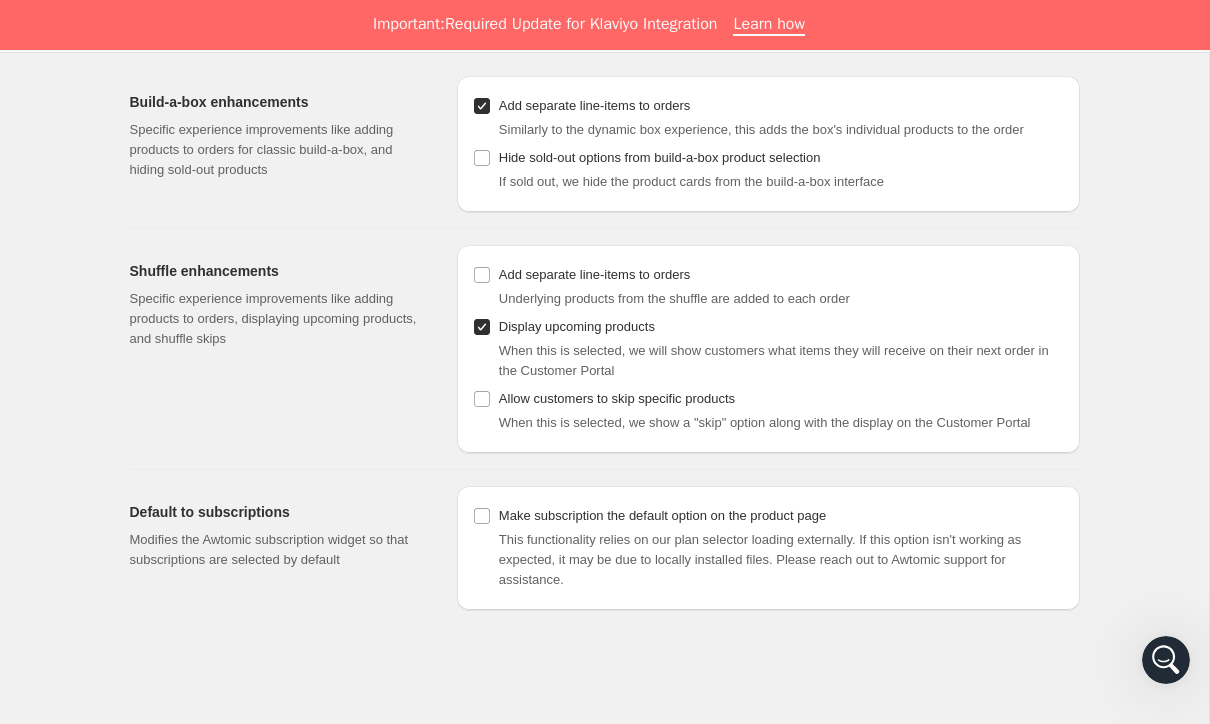 scroll, scrollTop: 100, scrollLeft: 0, axis: vertical 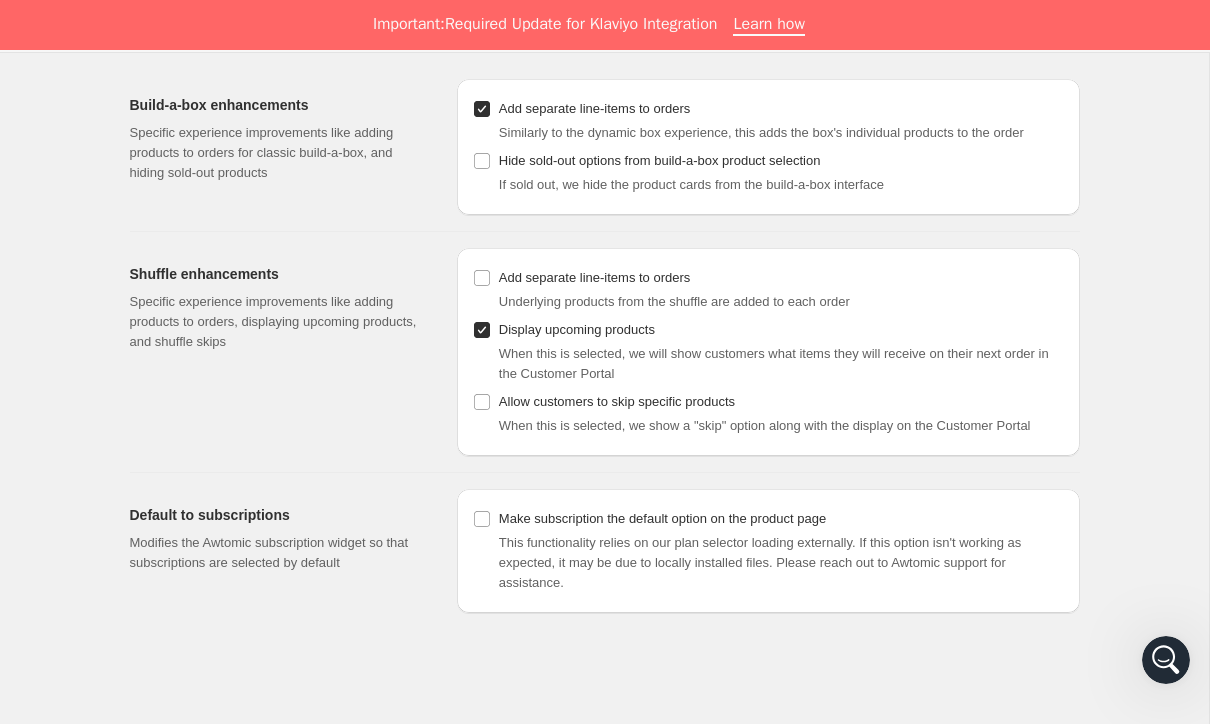 click on "Awtomic extras. Esta página está lista Awtomic extras Build-a-box enhancements Specific experience improvements like adding products to orders for classic build-a-box, and hiding sold-out products Add separate line-items to orders Similarly to the dynamic box experience, this adds the box's individual products to the order Hide sold-out options from build-a-box product selection If sold out, we hide the product cards from the build-a-box interface Shuffle enhancements Specific experience improvements like adding products to orders, displaying upcoming products, and shuffle skips Add separate line-items to orders Underlying products from the shuffle are added to each order Display upcoming products When this is selected, we will show customers what items they will receive on their next order in the Customer Portal Allow customers to skip specific products When this is selected, we show a "skip" option along with the display on the Customer Portal Default to subscriptions" at bounding box center [604, 365] 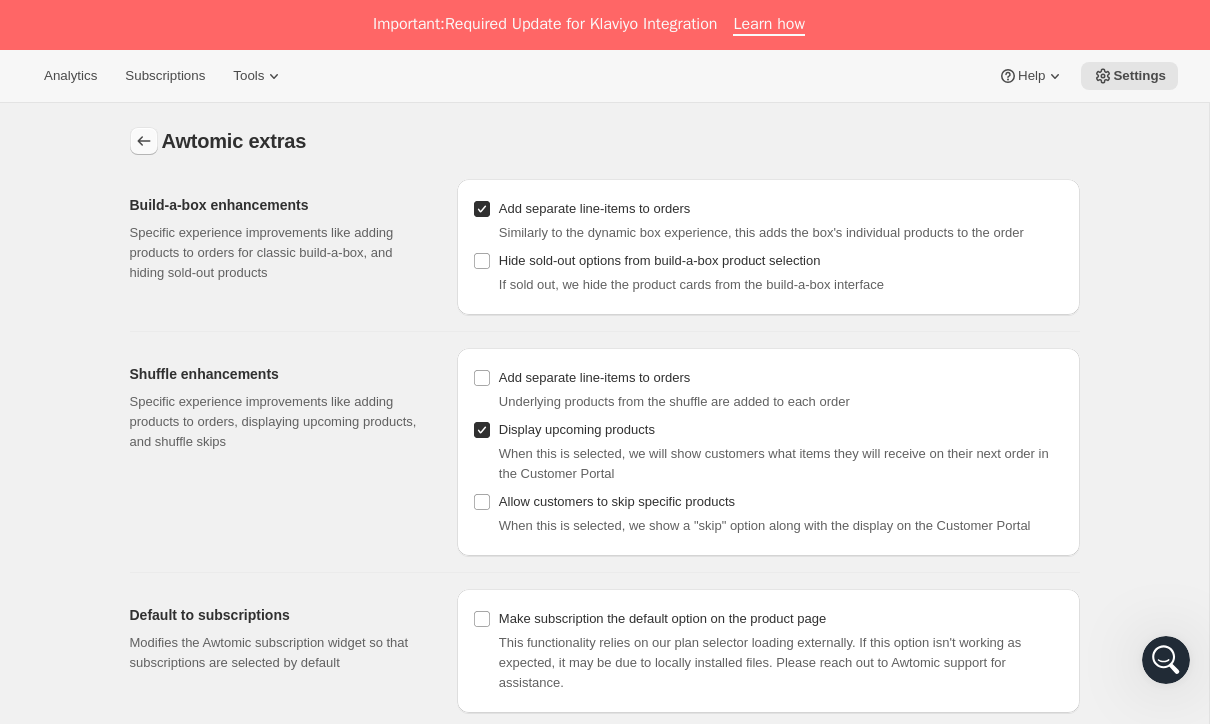click 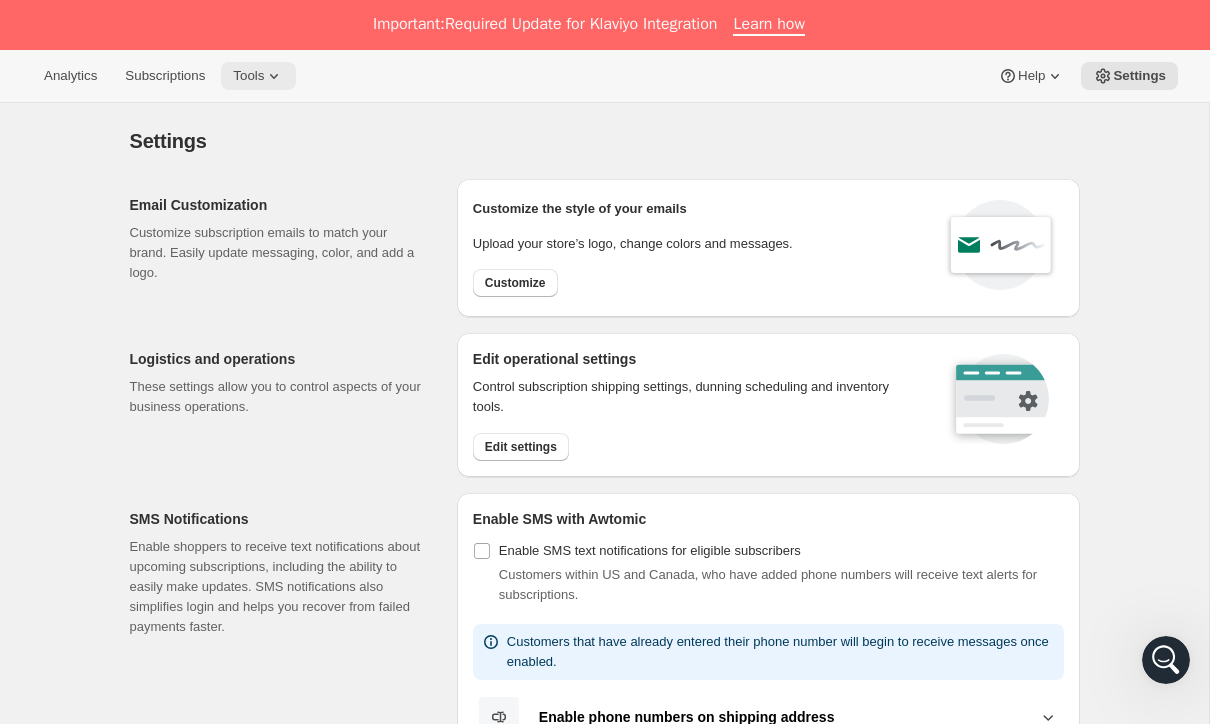click 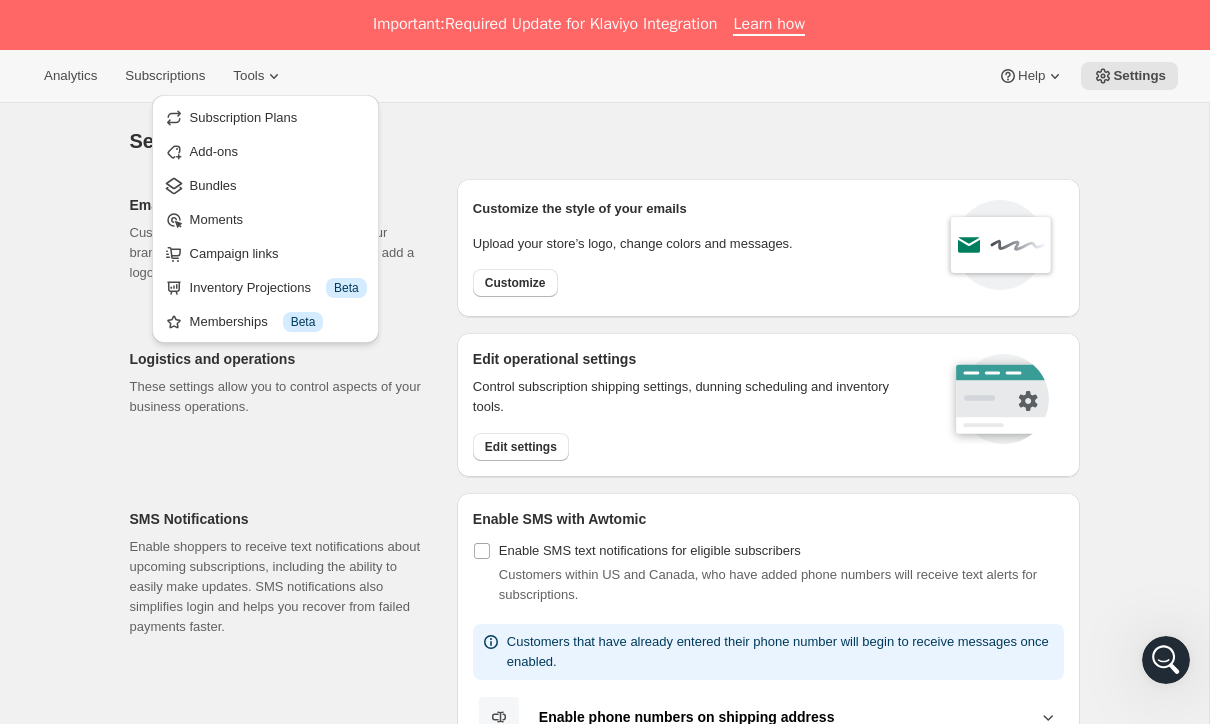 click on "Settings" at bounding box center [605, 141] 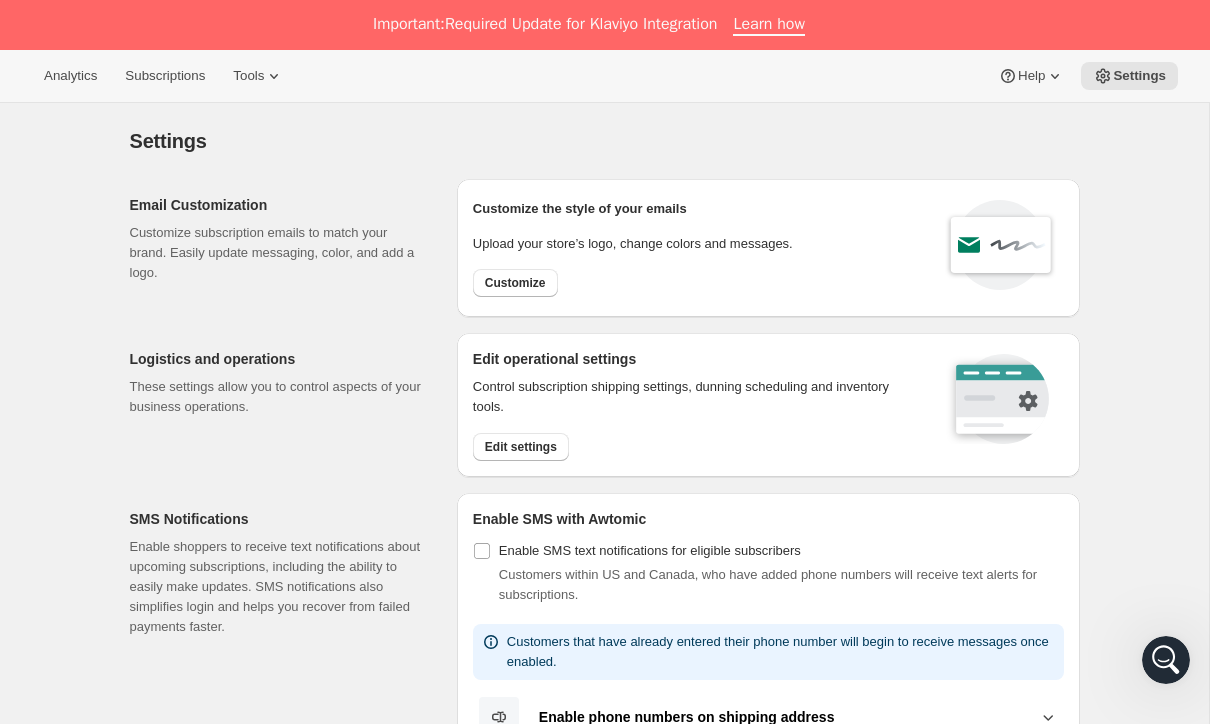 click 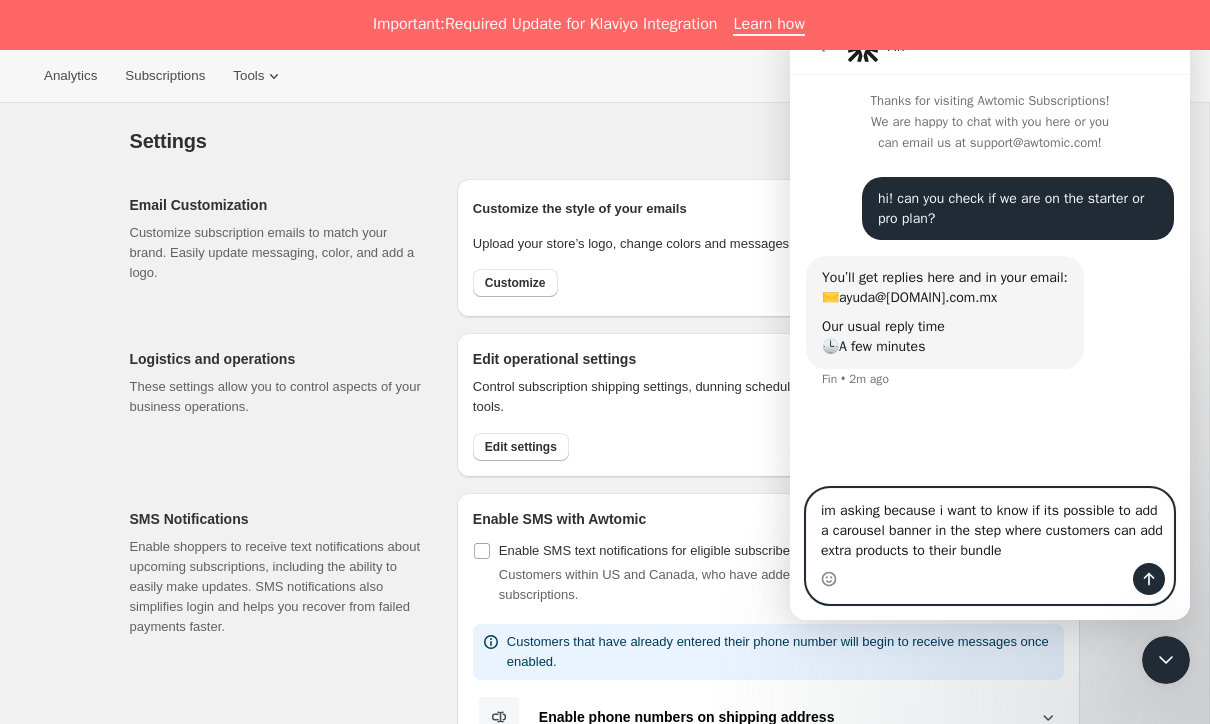type on "im asking because i want to know if its possible to add a carousel banner in the step where customers can add extra products to their bundles" 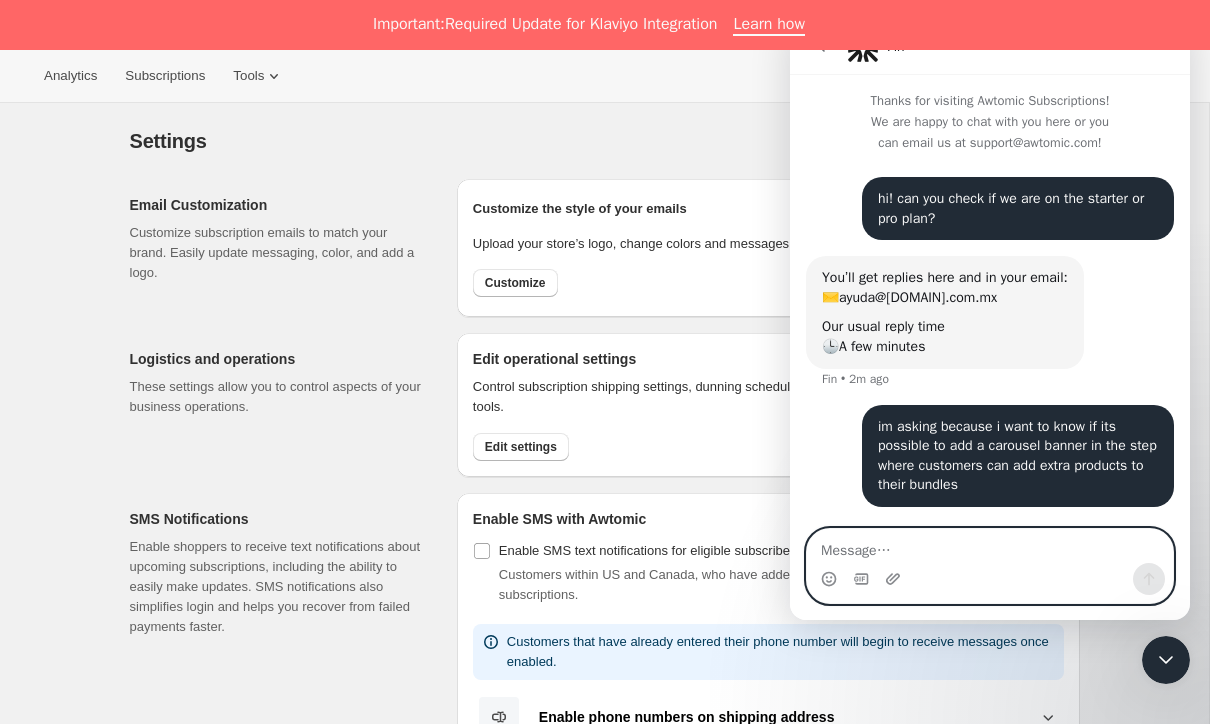 type 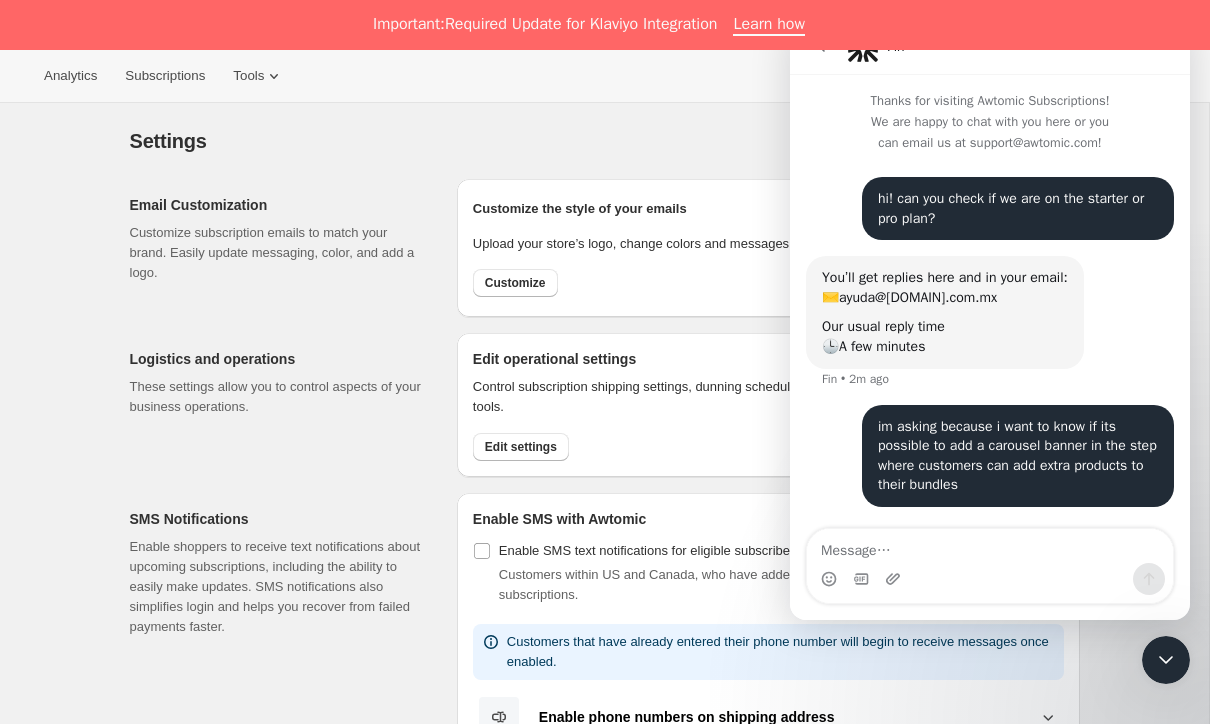 click 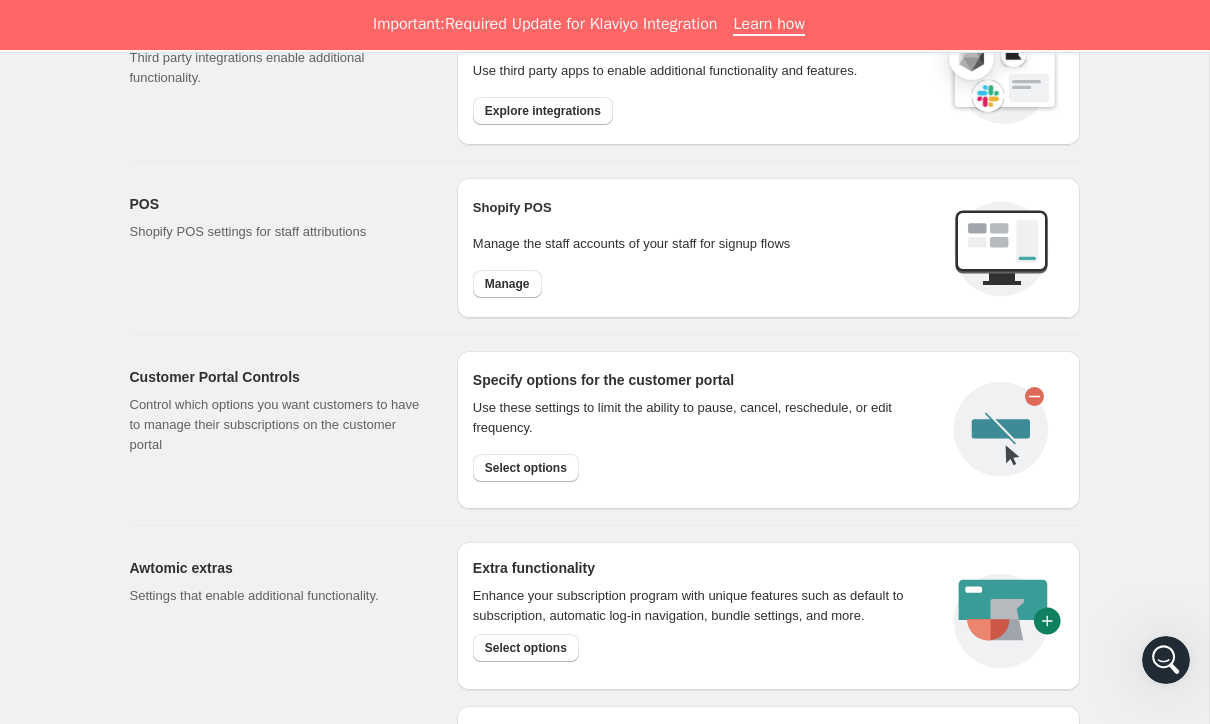 scroll, scrollTop: 786, scrollLeft: 0, axis: vertical 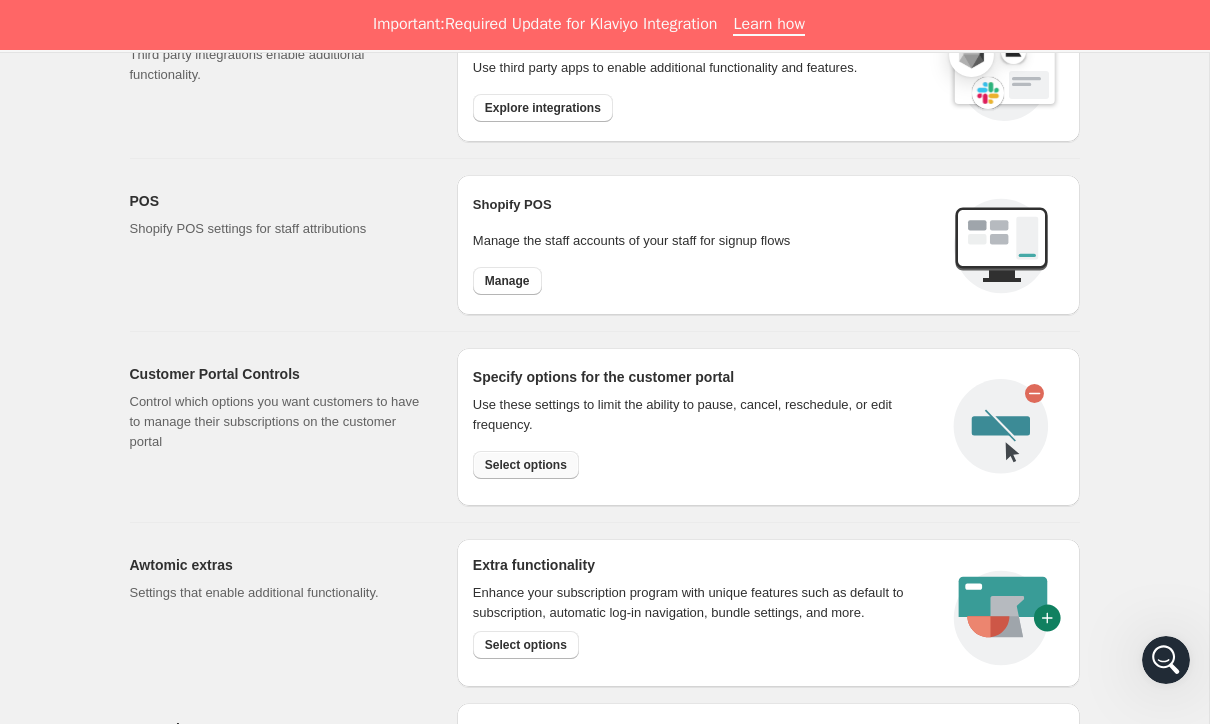 click on "Select options" at bounding box center [526, 465] 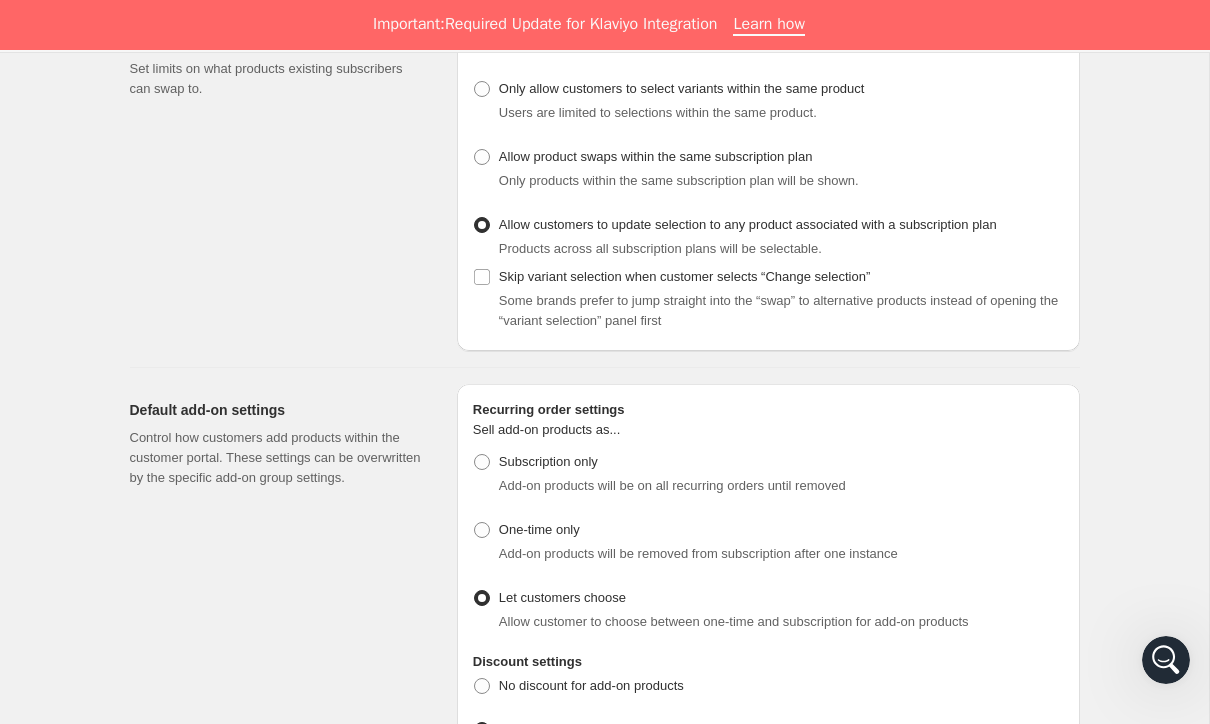 scroll, scrollTop: 604, scrollLeft: 0, axis: vertical 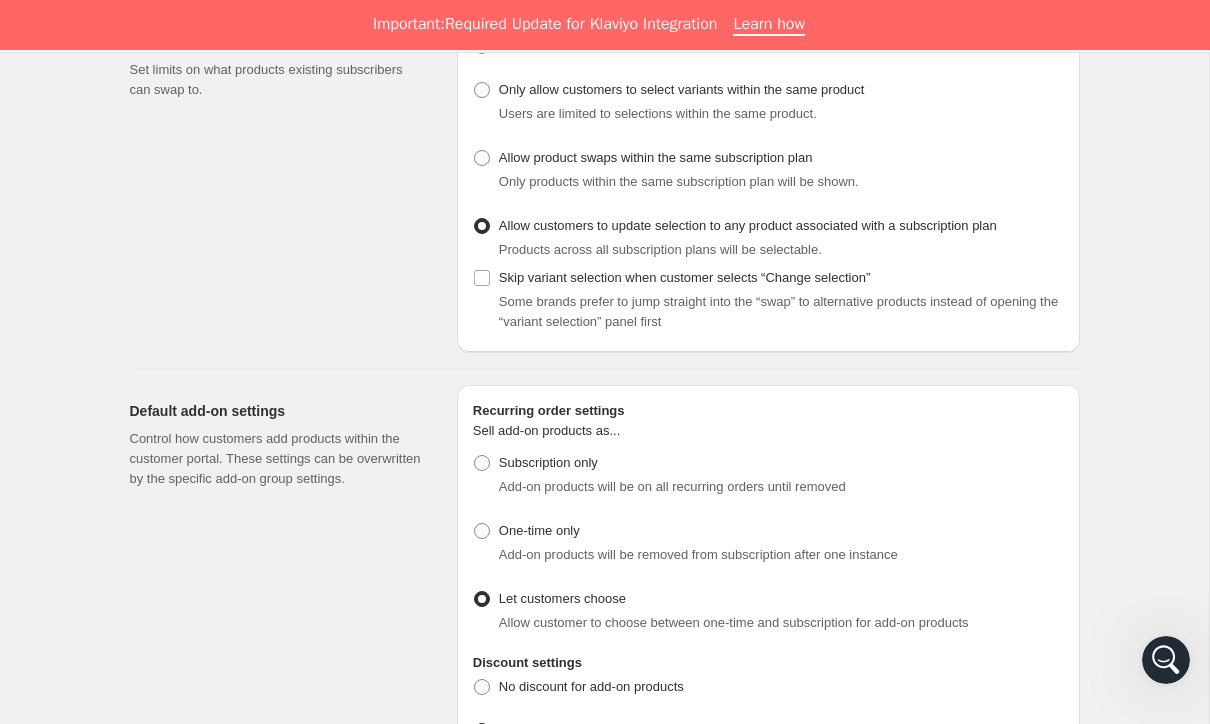 click 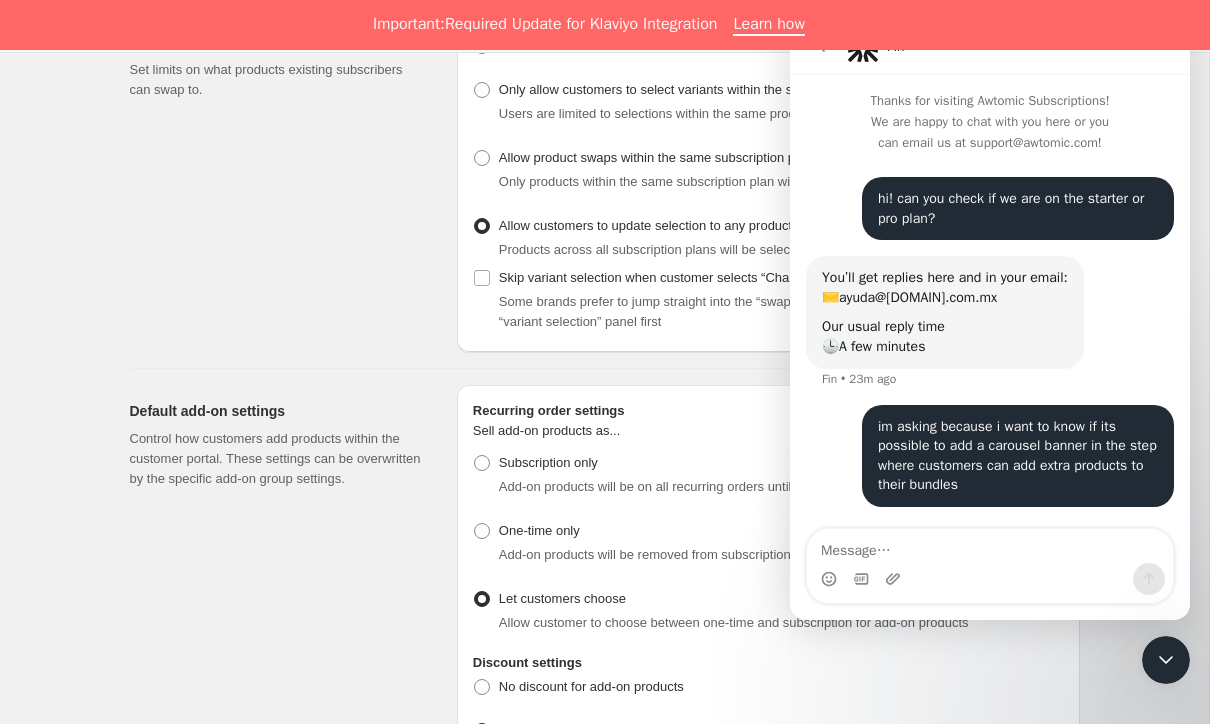 click 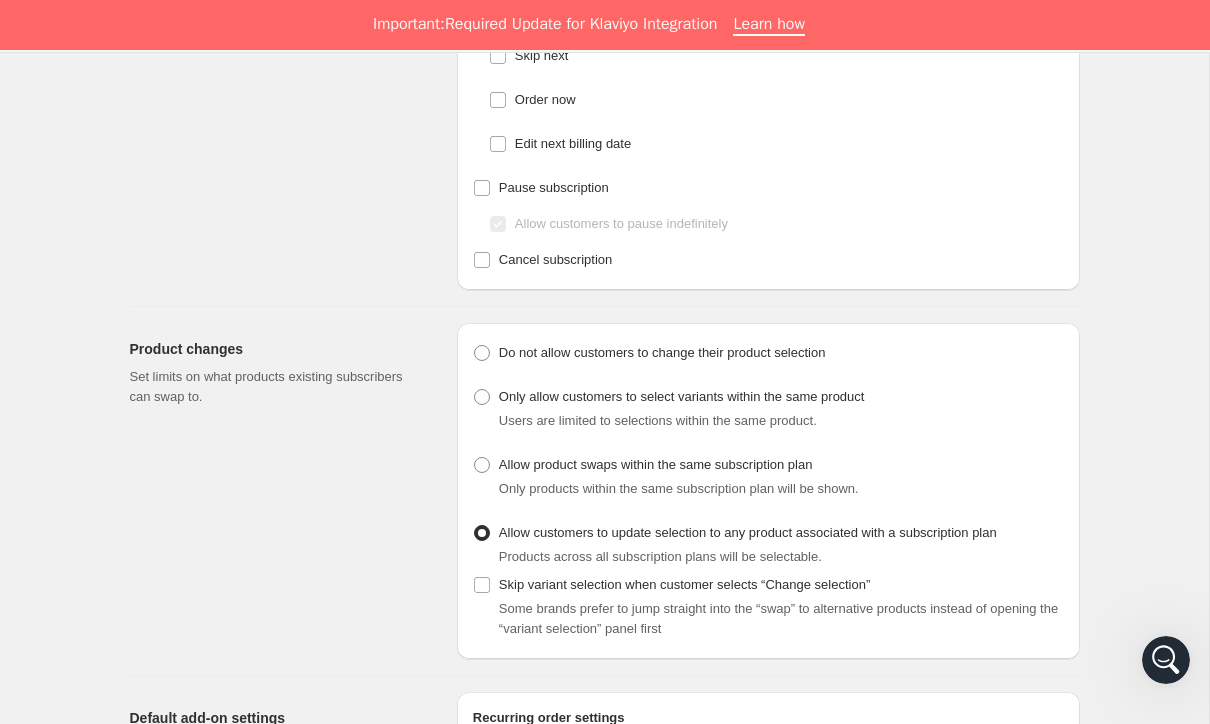 scroll, scrollTop: 0, scrollLeft: 0, axis: both 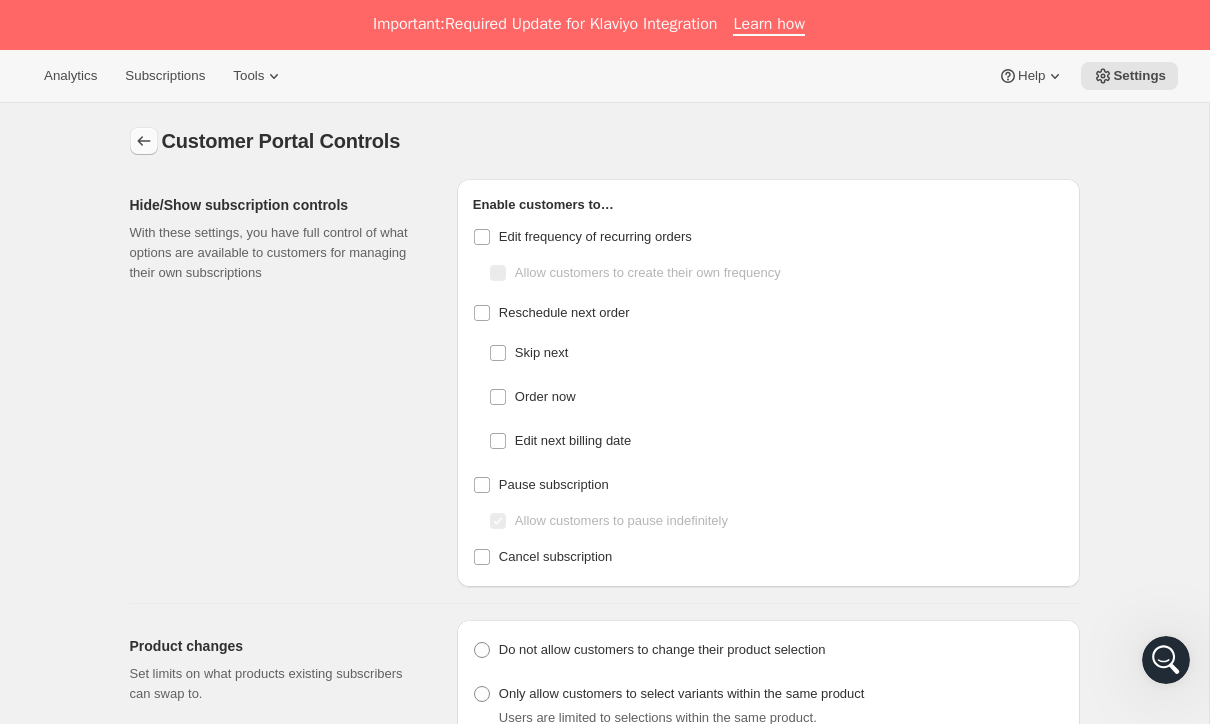 click at bounding box center [144, 141] 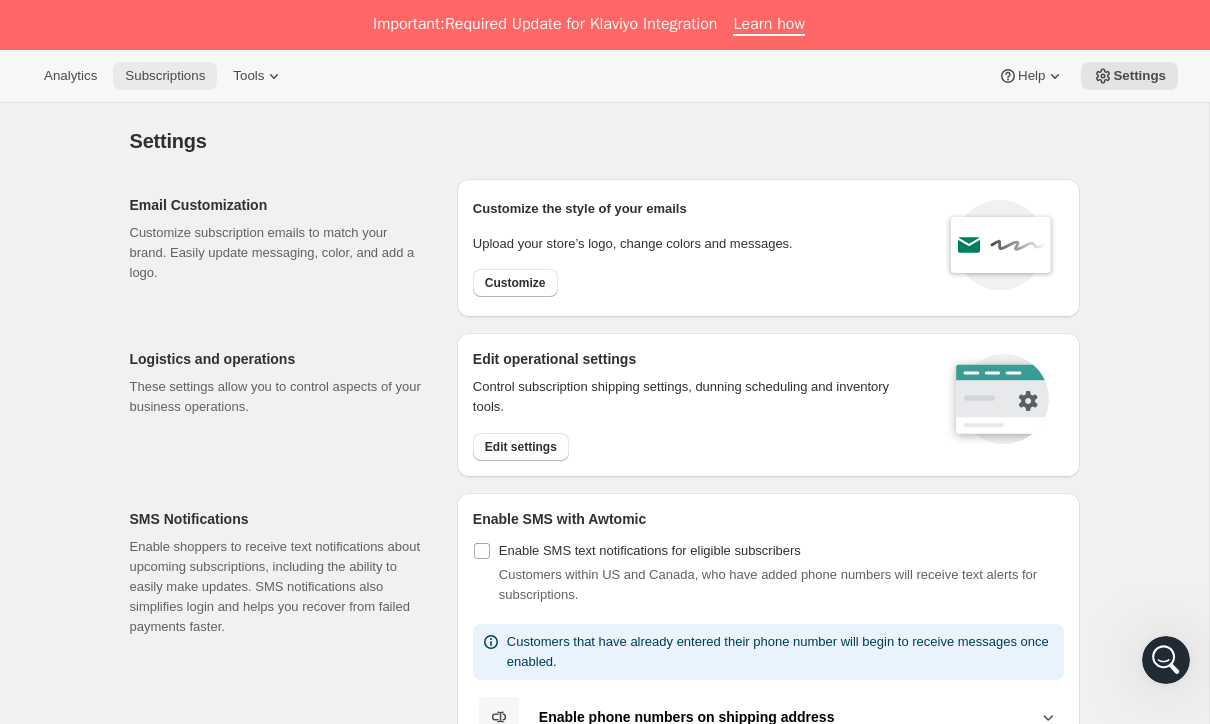 click on "Subscriptions" at bounding box center (165, 76) 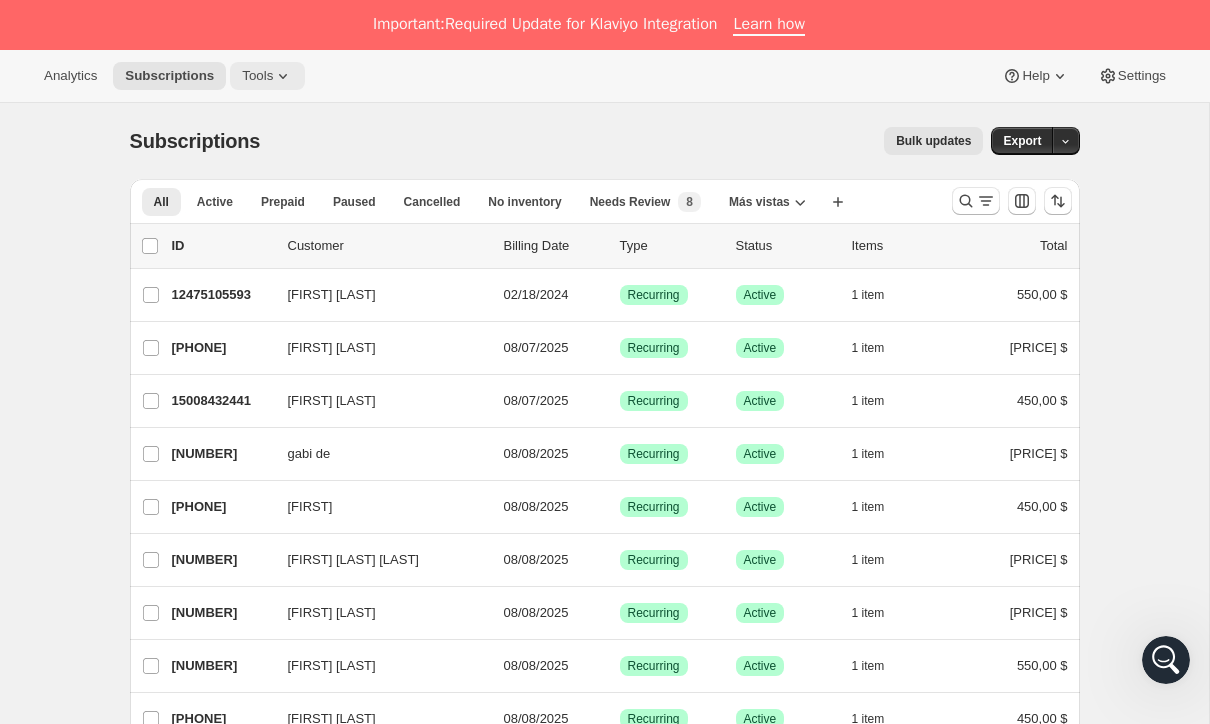 click on "Tools" at bounding box center (257, 76) 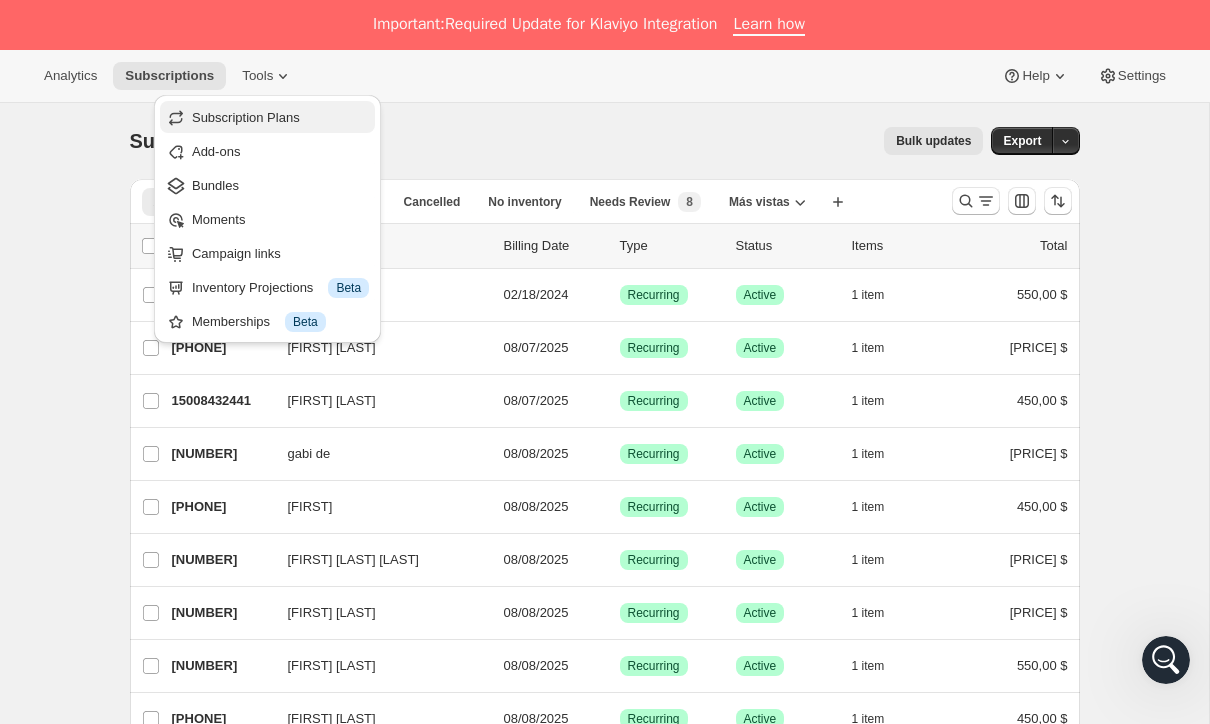 click on "Subscription Plans" at bounding box center [246, 117] 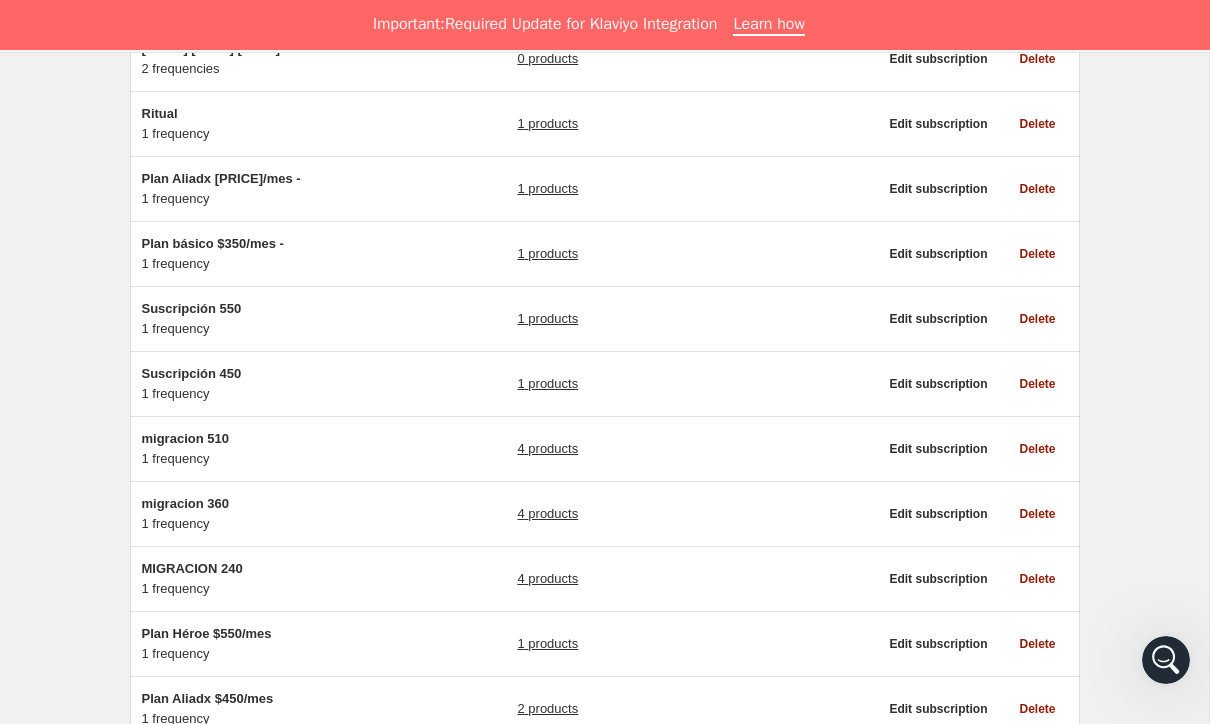 scroll, scrollTop: 0, scrollLeft: 0, axis: both 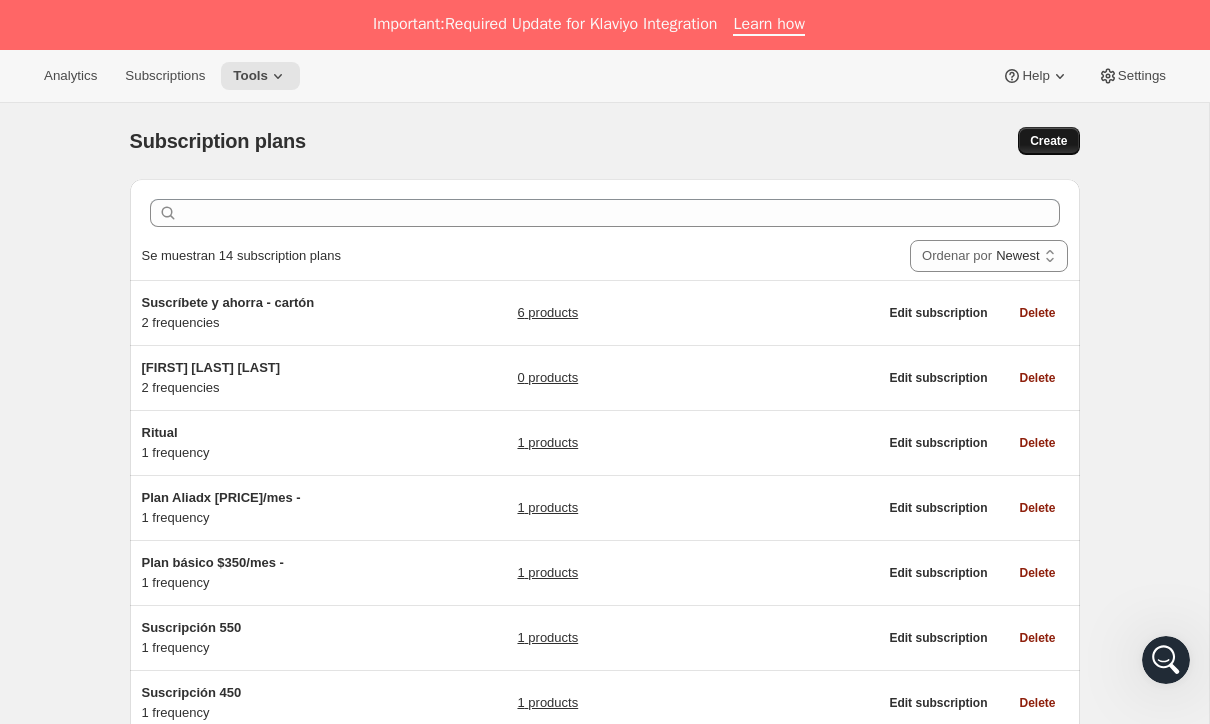 click on "Create" at bounding box center (1048, 141) 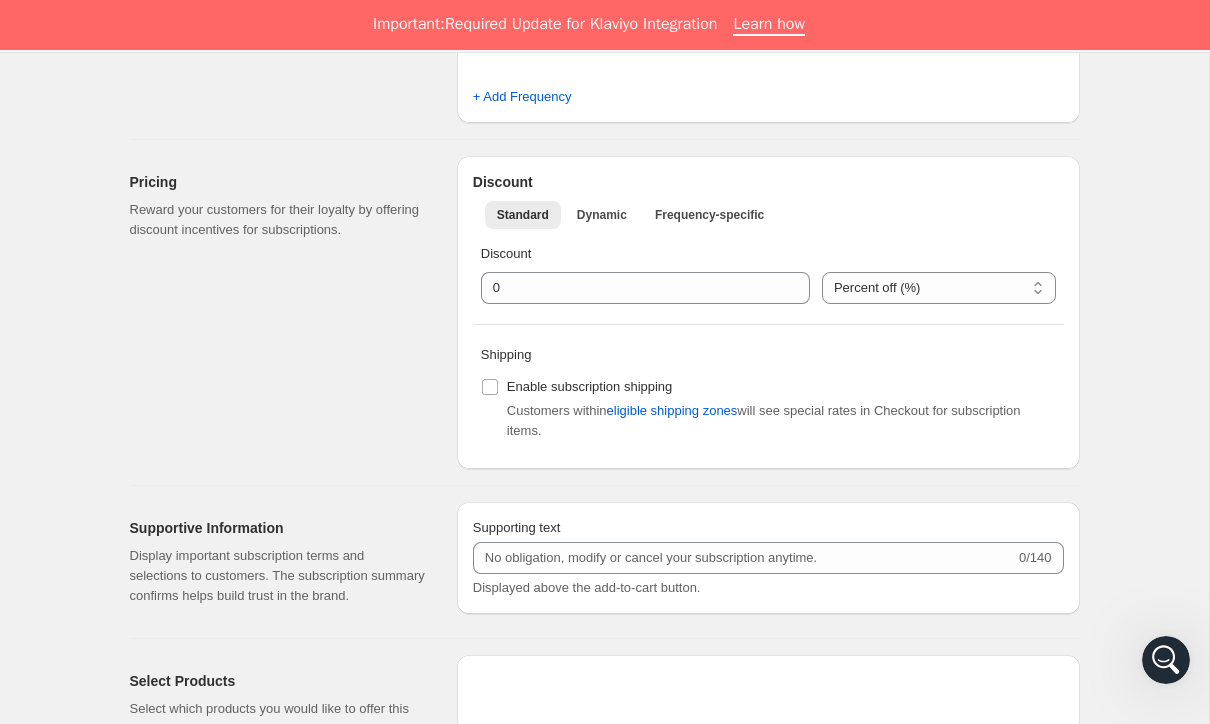 scroll, scrollTop: 887, scrollLeft: 0, axis: vertical 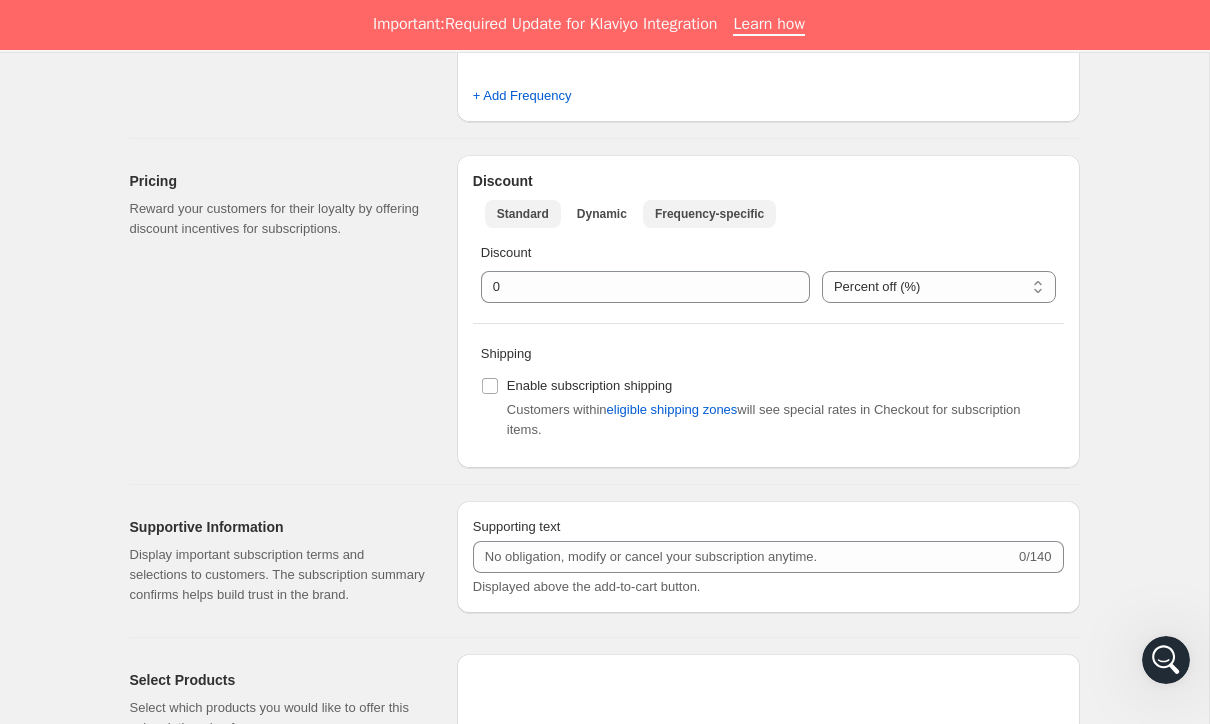 click on "Frequency-specific" at bounding box center [709, 214] 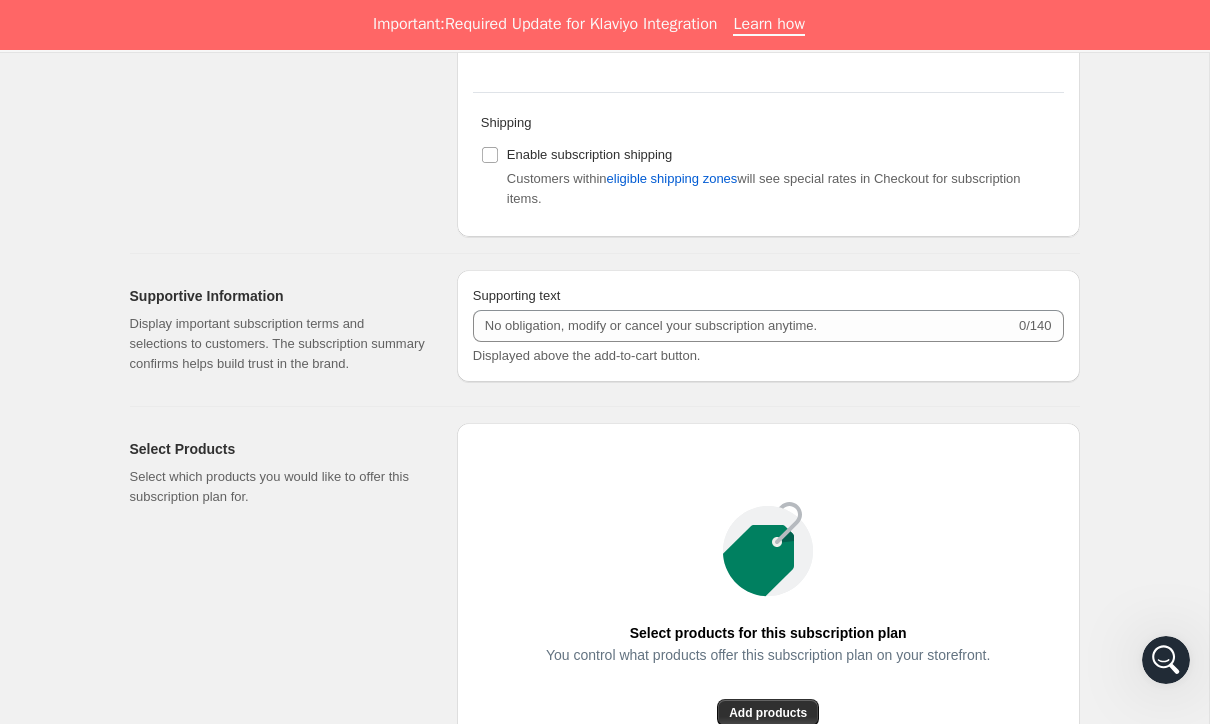 scroll, scrollTop: 1337, scrollLeft: 0, axis: vertical 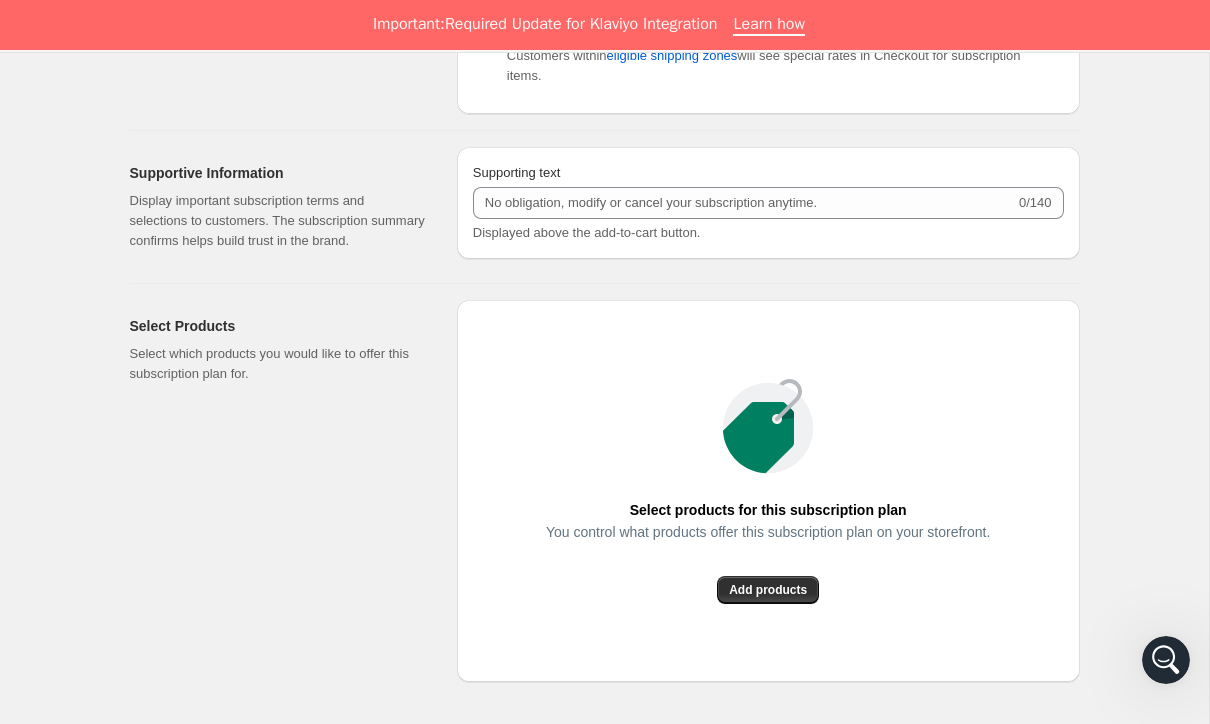 type 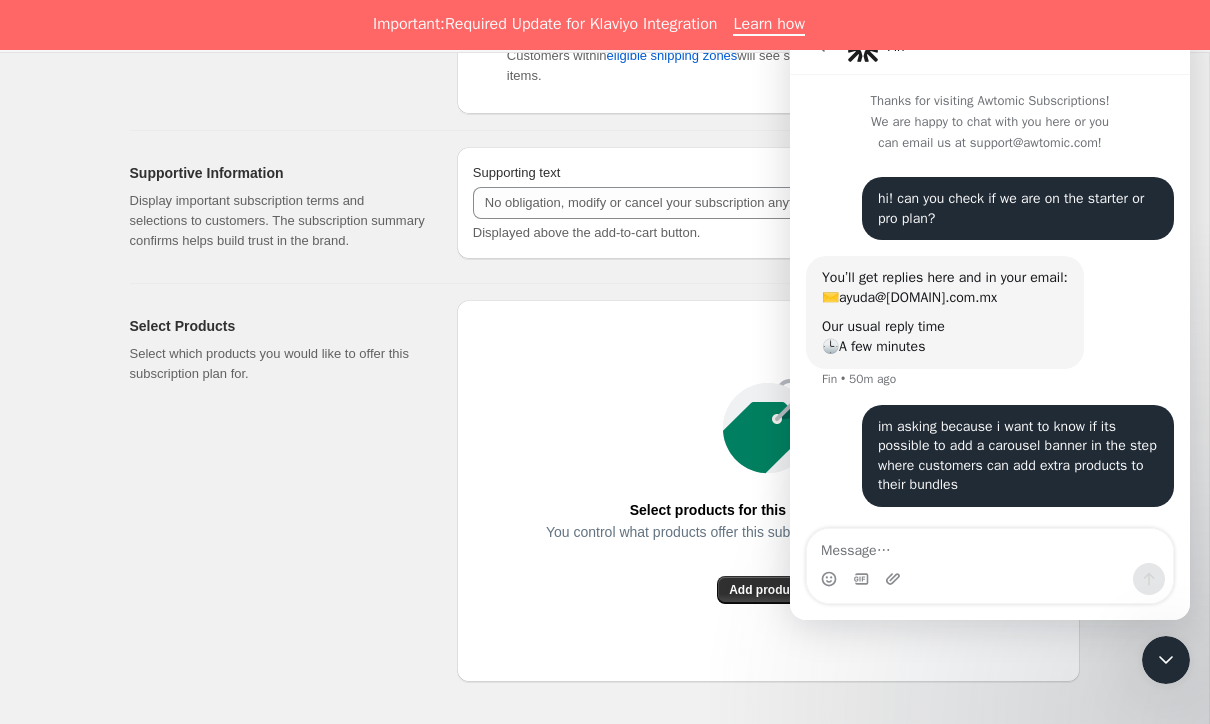 click at bounding box center [990, 546] 